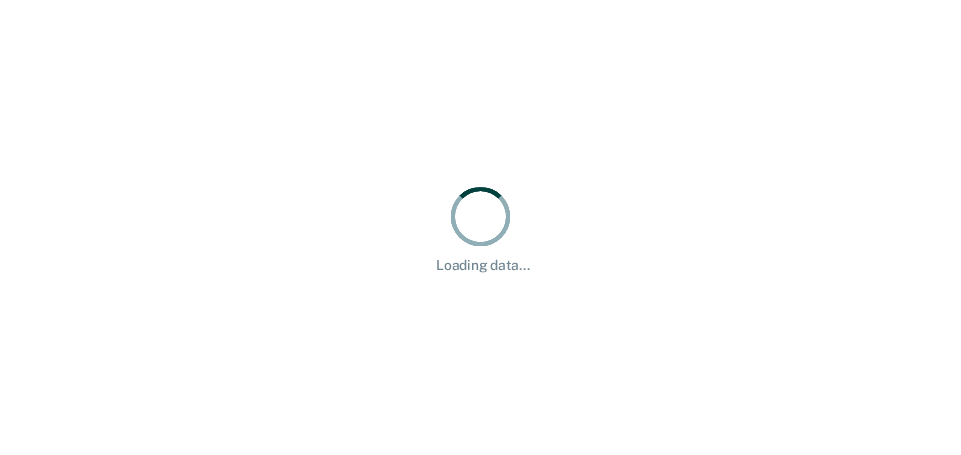 scroll, scrollTop: 0, scrollLeft: 0, axis: both 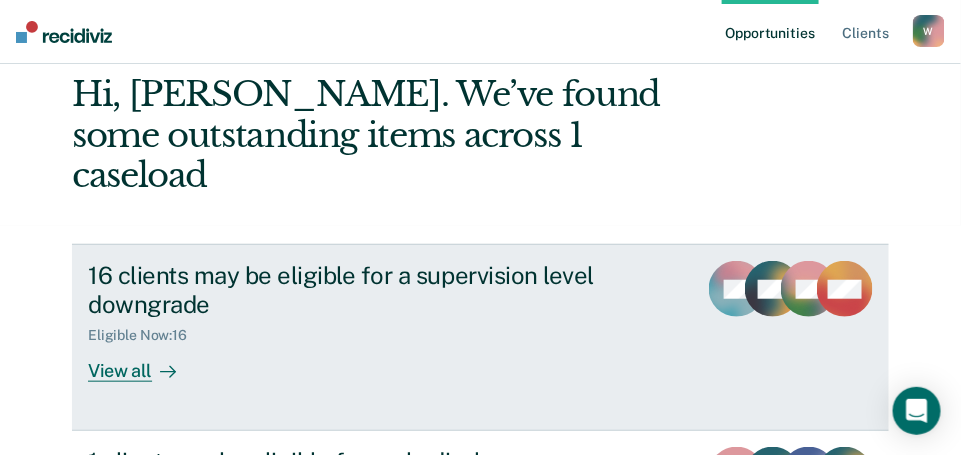 click on "View all" at bounding box center [144, 363] 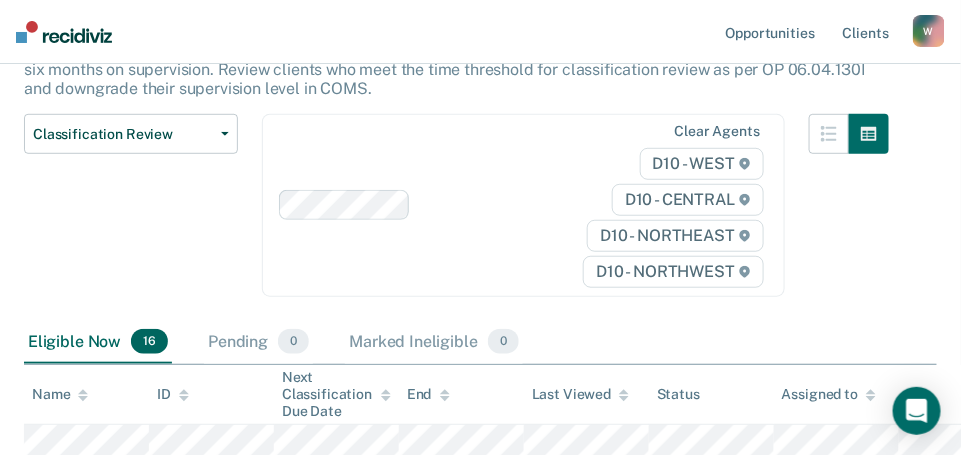 scroll, scrollTop: 230, scrollLeft: 0, axis: vertical 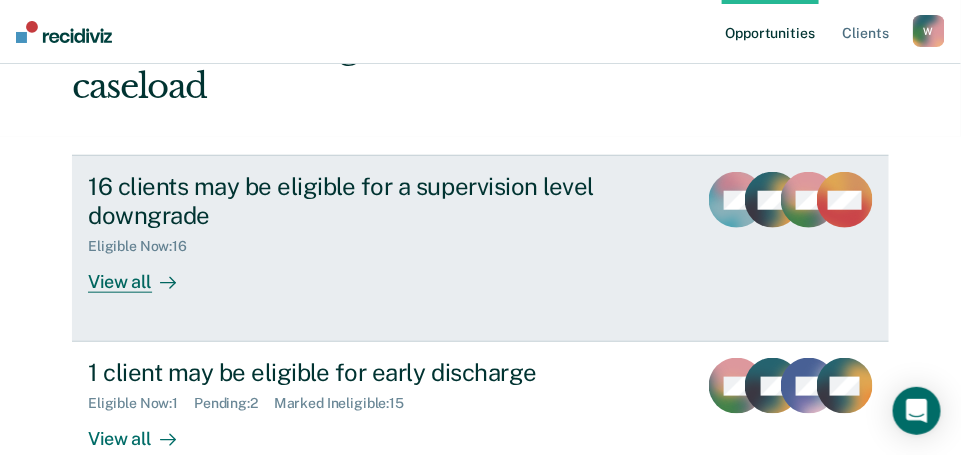click on "View all" at bounding box center (144, 274) 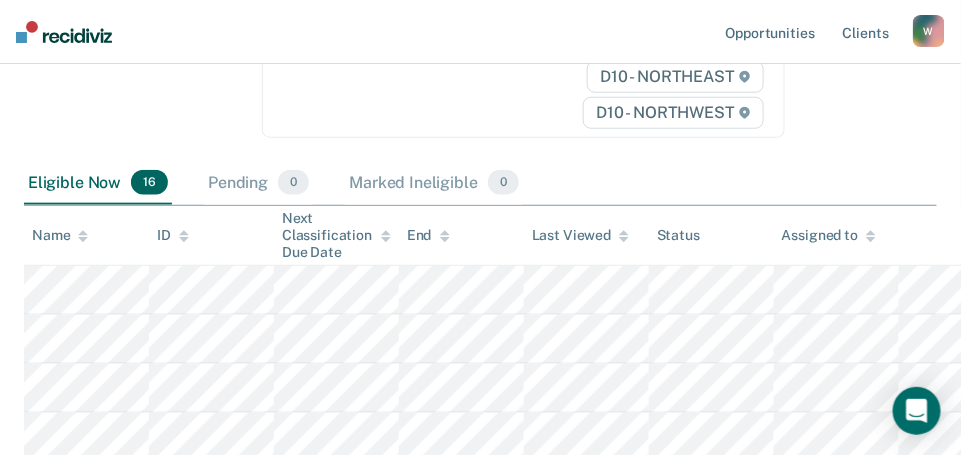 scroll, scrollTop: 393, scrollLeft: 0, axis: vertical 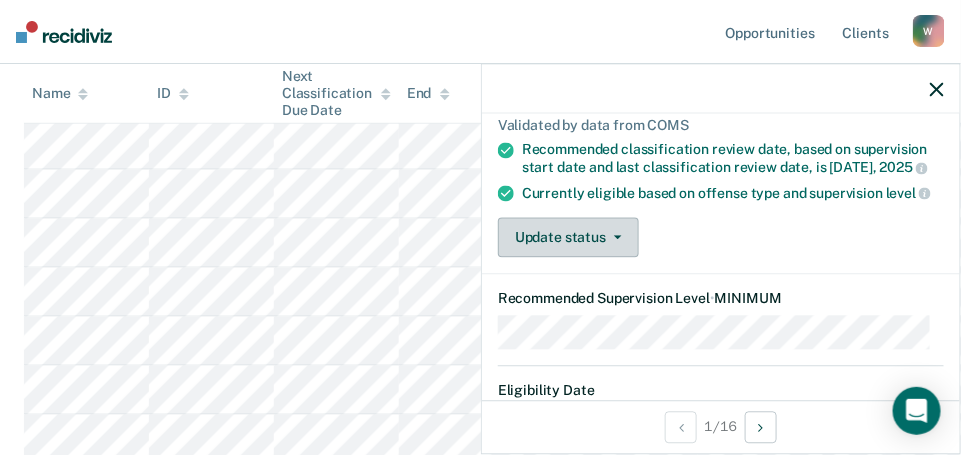 click on "Update status" at bounding box center (568, 238) 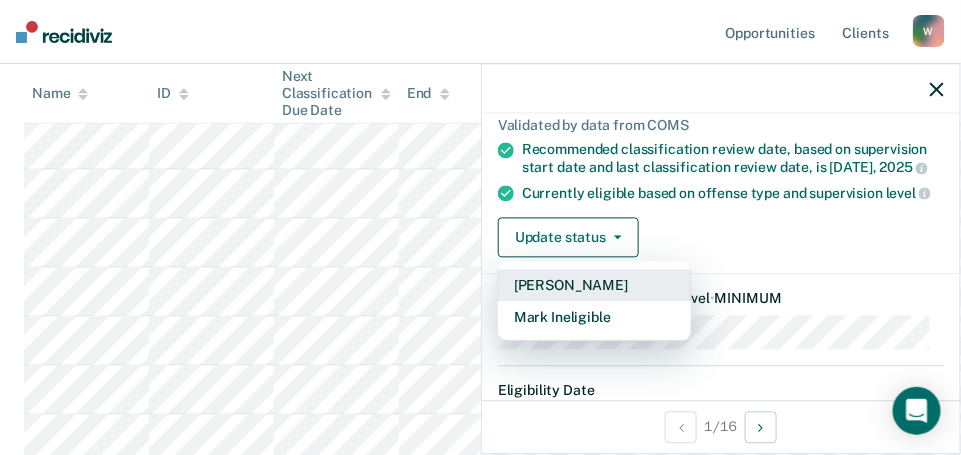 click on "[PERSON_NAME]" at bounding box center (594, 286) 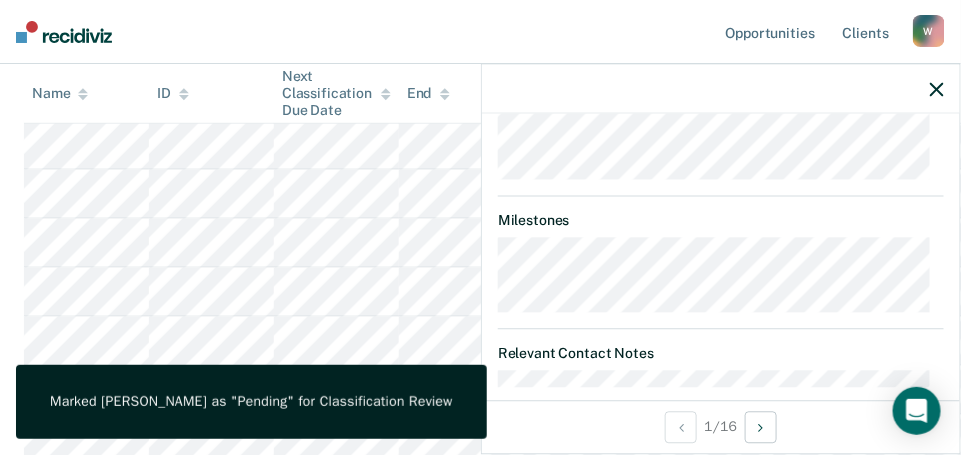 scroll, scrollTop: 745, scrollLeft: 0, axis: vertical 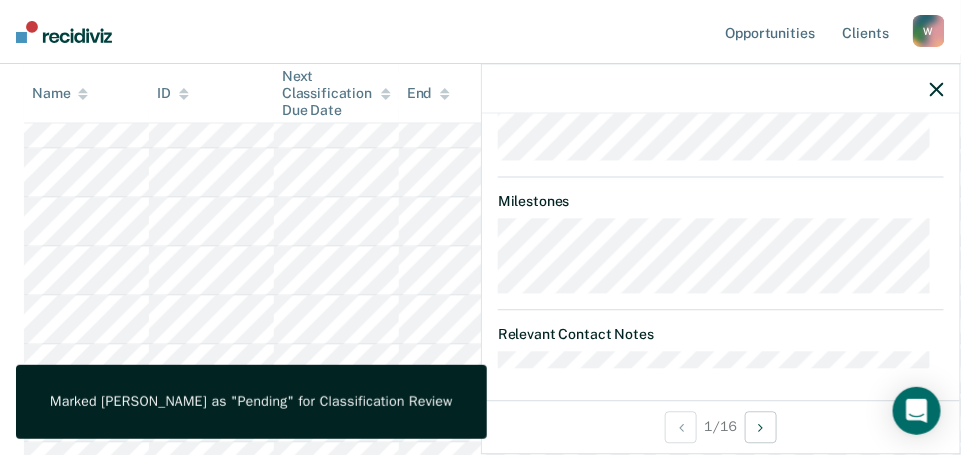 click 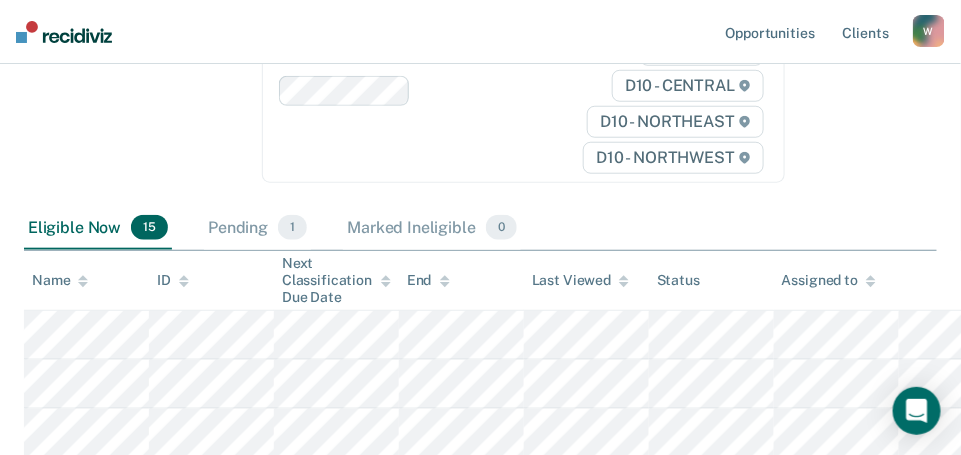 scroll, scrollTop: 344, scrollLeft: 0, axis: vertical 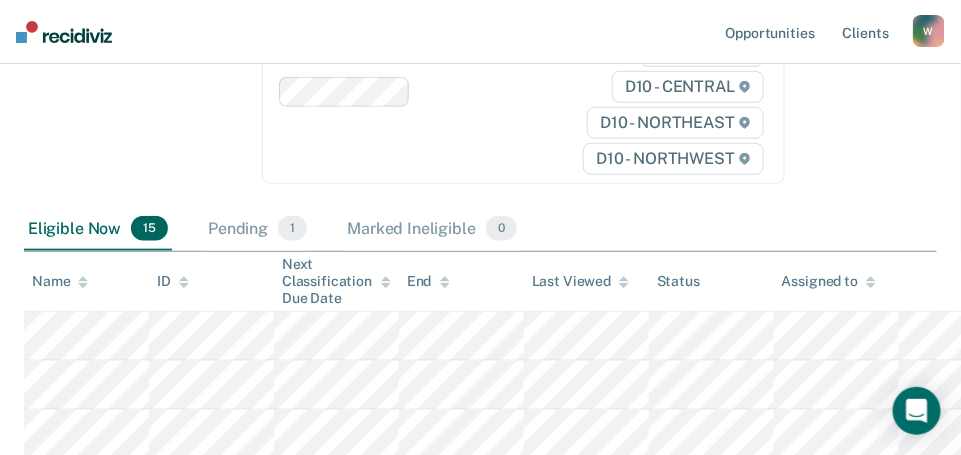click on "Next Classification Due Date" at bounding box center (336, 281) 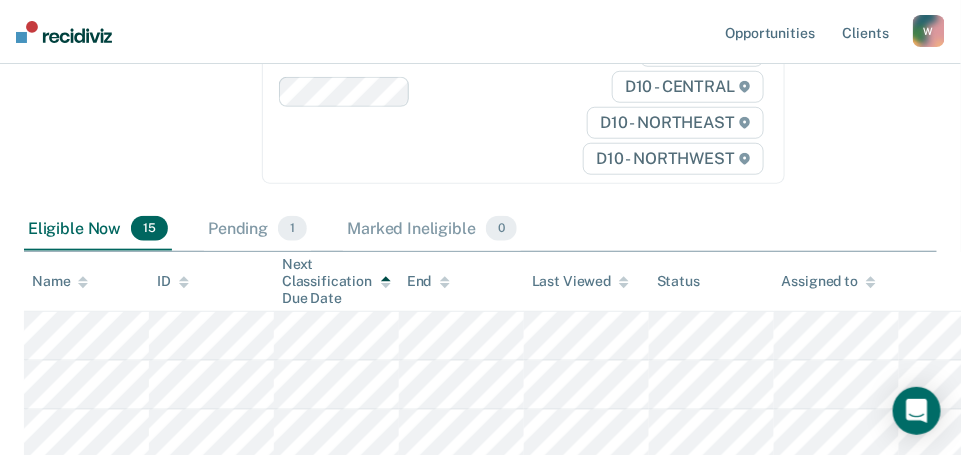 click on "Next Classification Due Date" at bounding box center (336, 281) 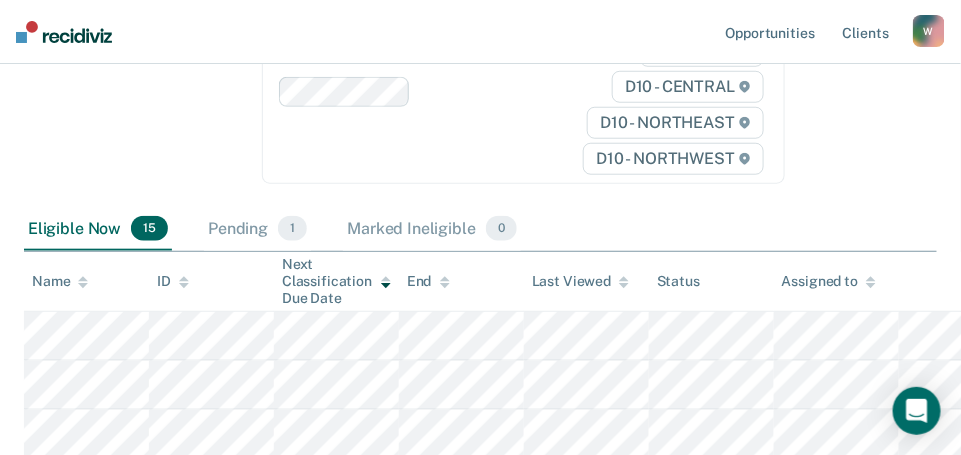 click on "Next Classification Due Date" at bounding box center [336, 281] 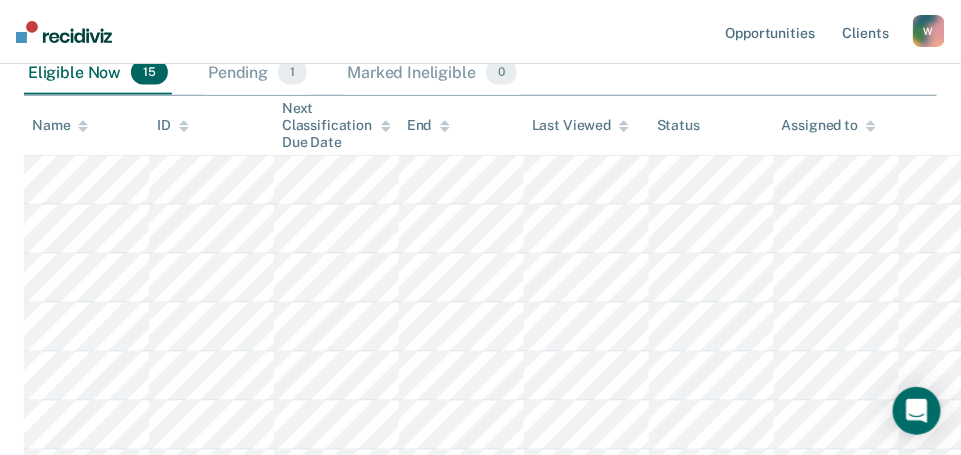 scroll, scrollTop: 516, scrollLeft: 0, axis: vertical 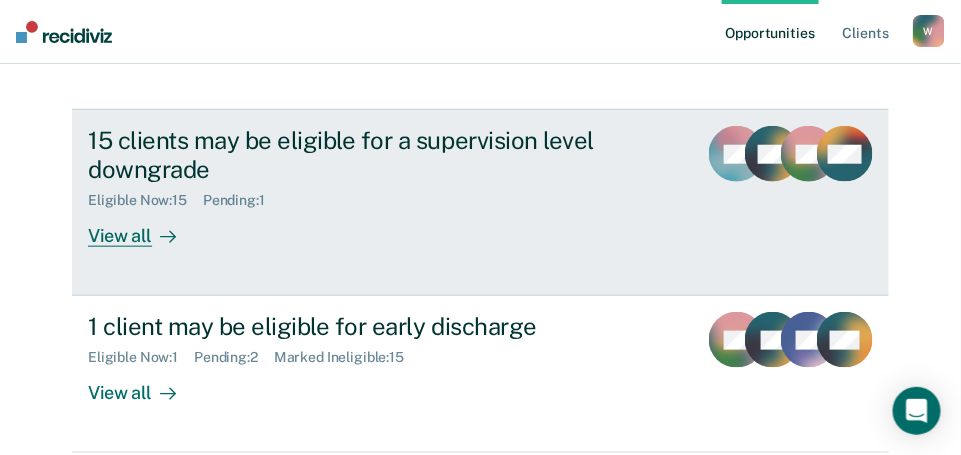 click on "View all" at bounding box center (144, 228) 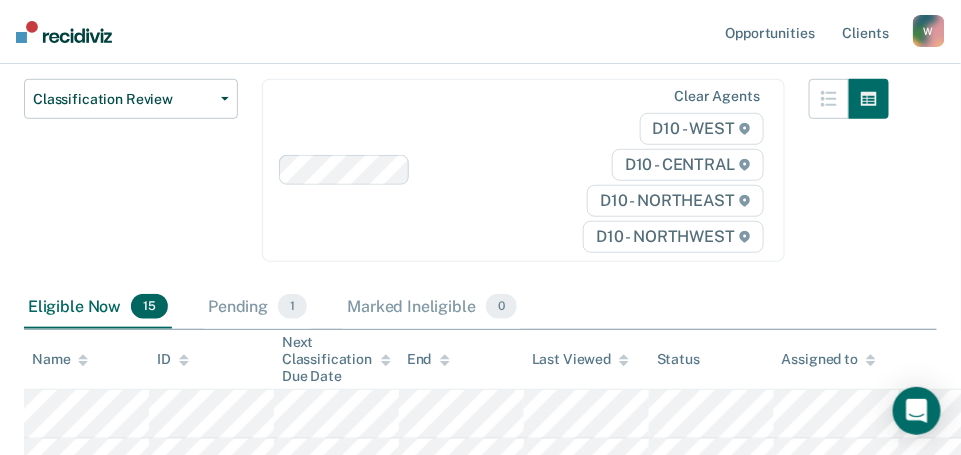 scroll, scrollTop: 367, scrollLeft: 0, axis: vertical 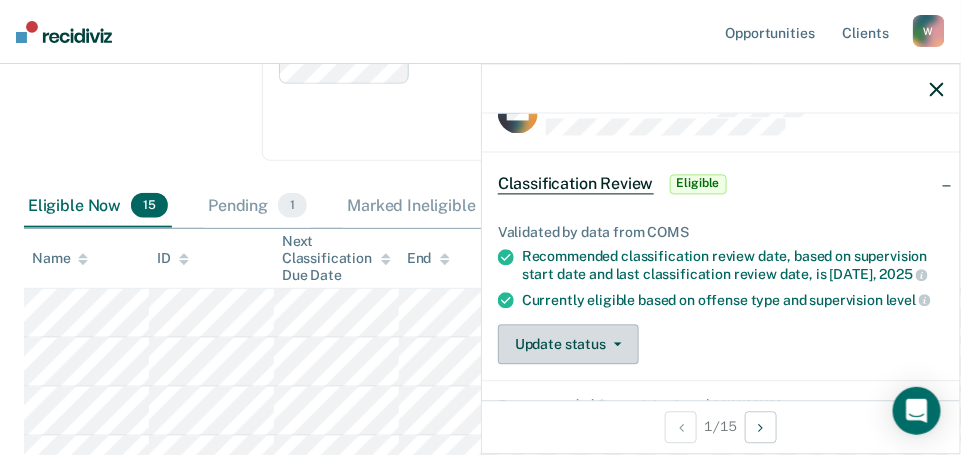 click on "Update status" at bounding box center [568, 345] 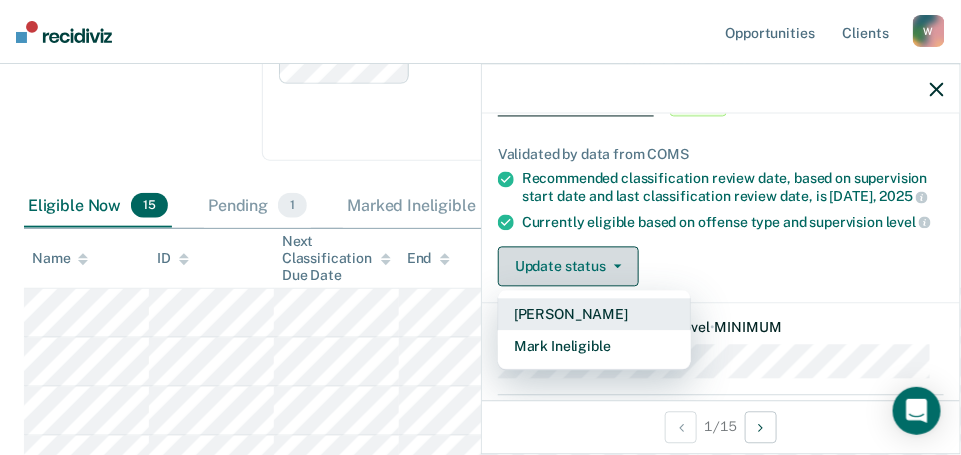 scroll, scrollTop: 127, scrollLeft: 0, axis: vertical 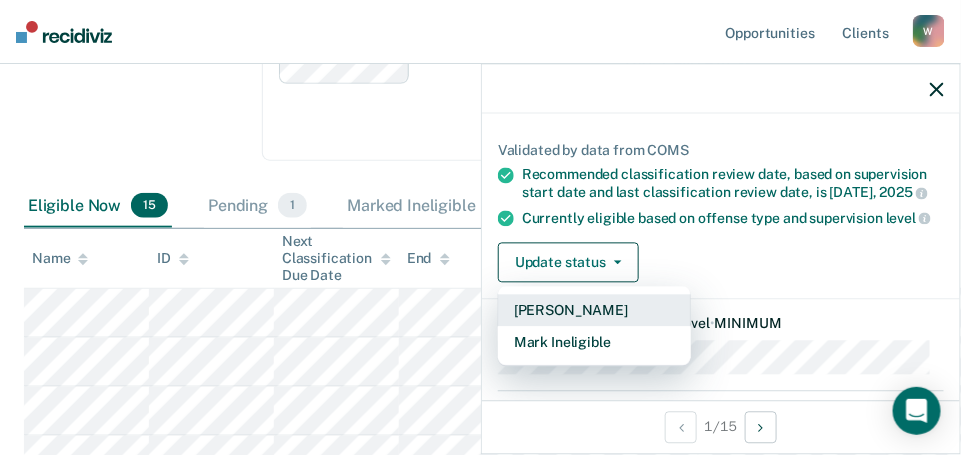 click on "Mark Pending" at bounding box center (594, 311) 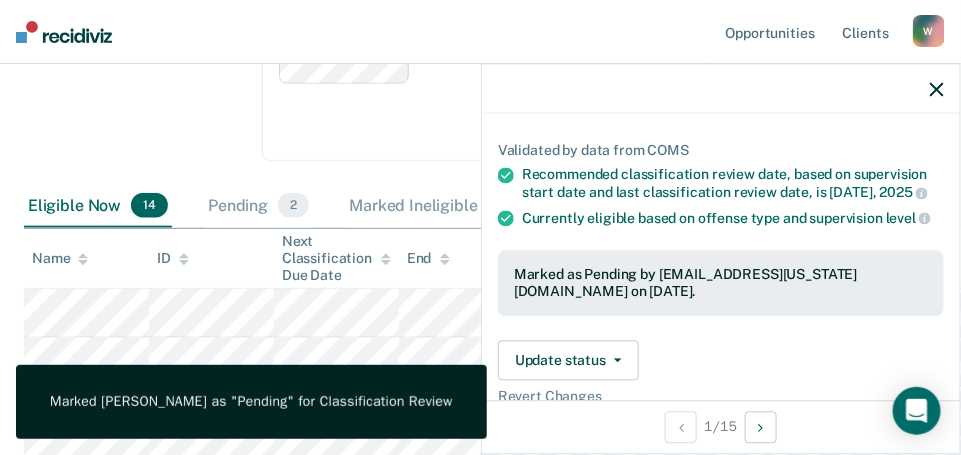 click at bounding box center [937, 88] 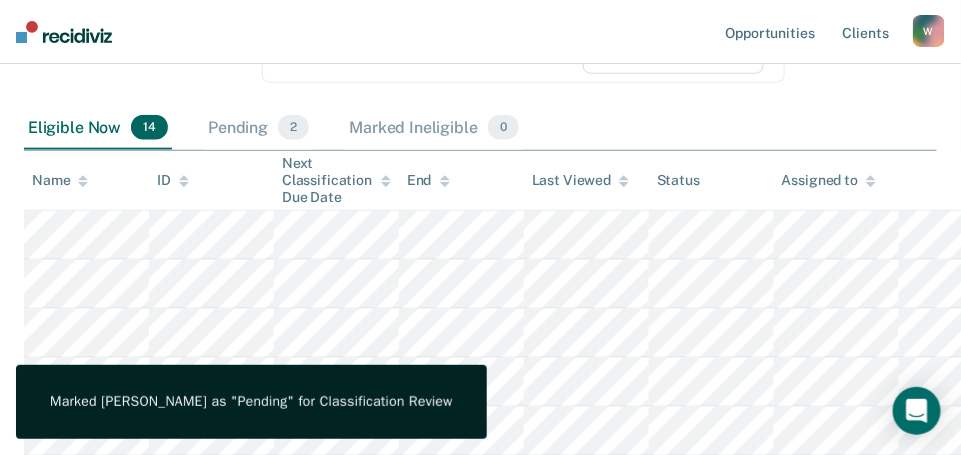 scroll, scrollTop: 444, scrollLeft: 0, axis: vertical 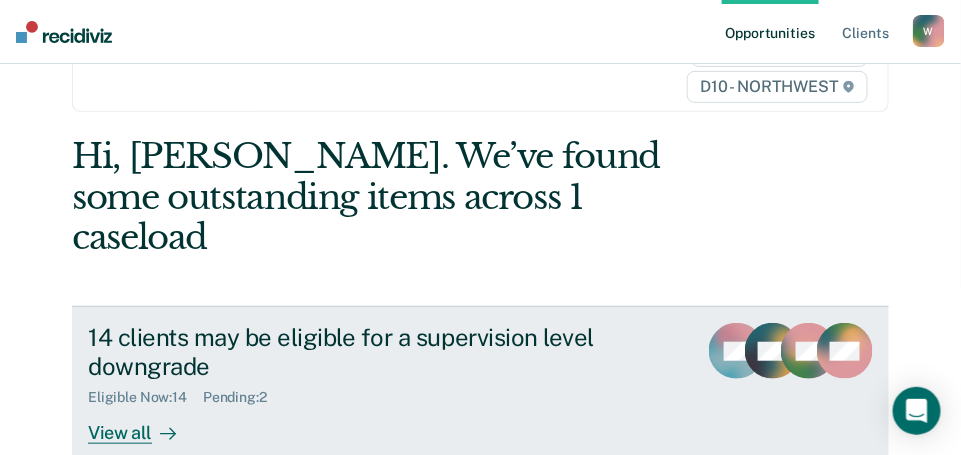 click on "View all" at bounding box center (144, 425) 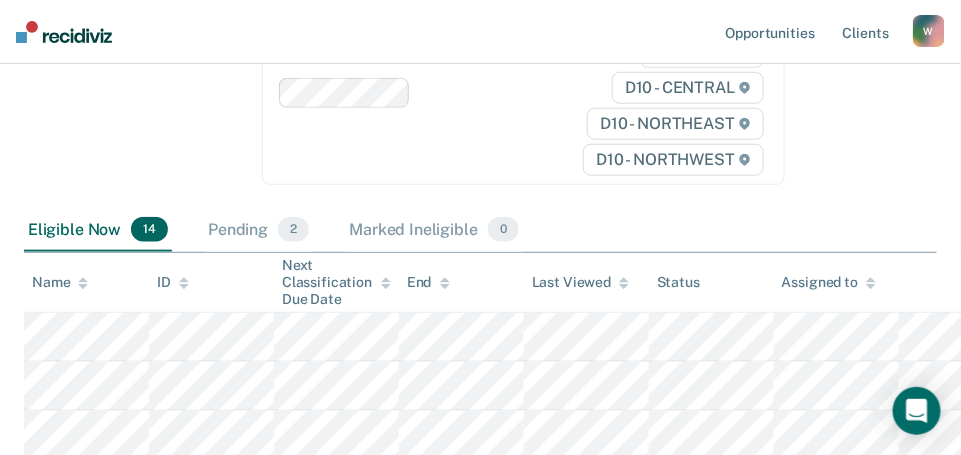 scroll, scrollTop: 429, scrollLeft: 0, axis: vertical 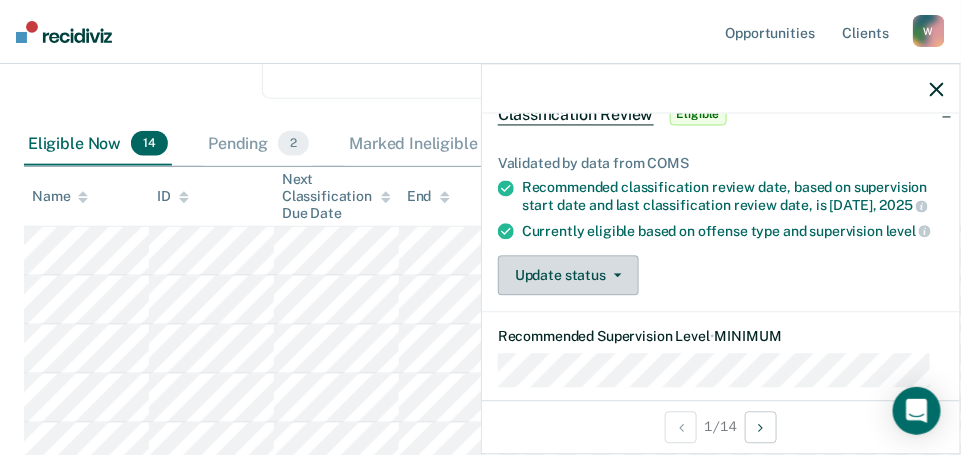 click on "Update status" at bounding box center [568, 276] 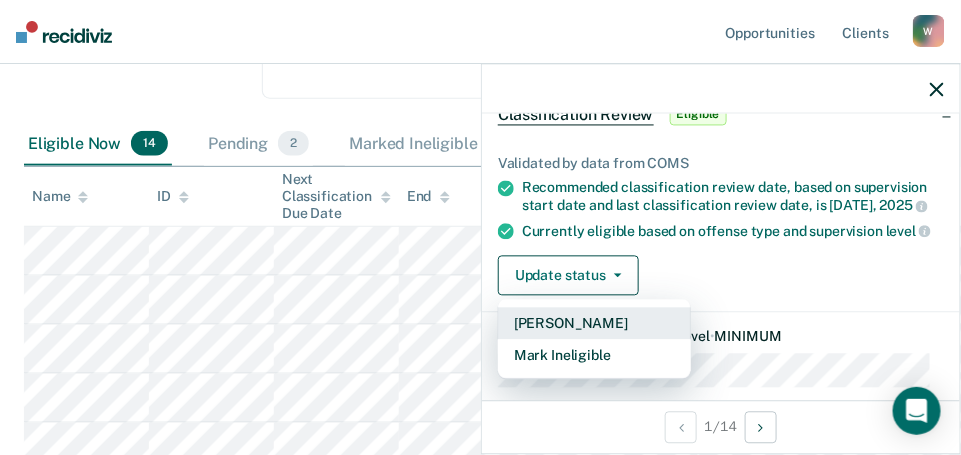 click on "Mark Pending" at bounding box center (594, 324) 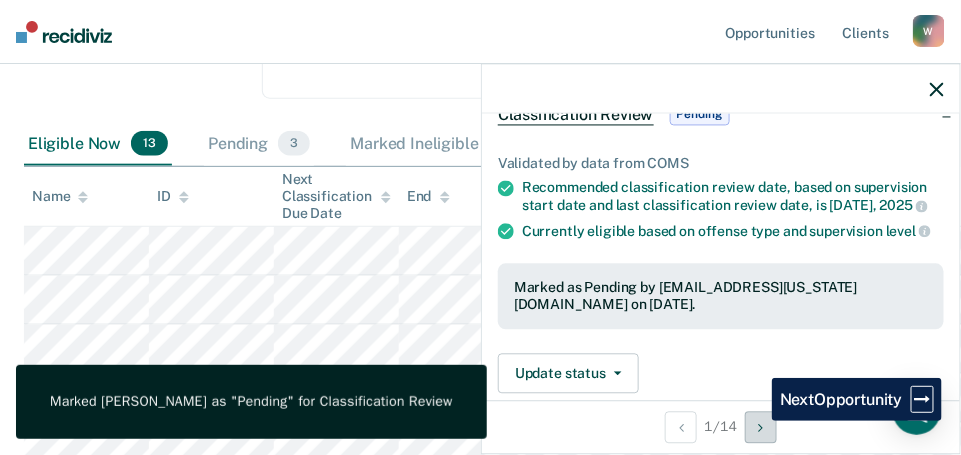click at bounding box center (761, 427) 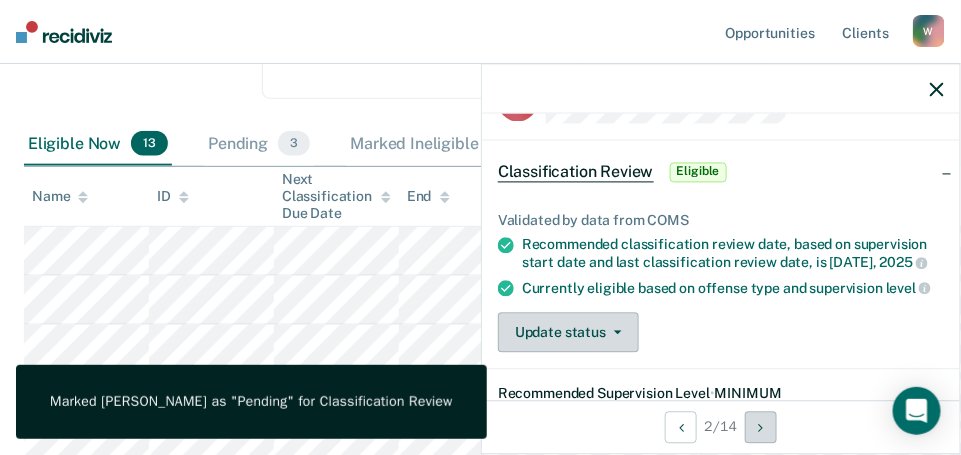scroll, scrollTop: 68, scrollLeft: 0, axis: vertical 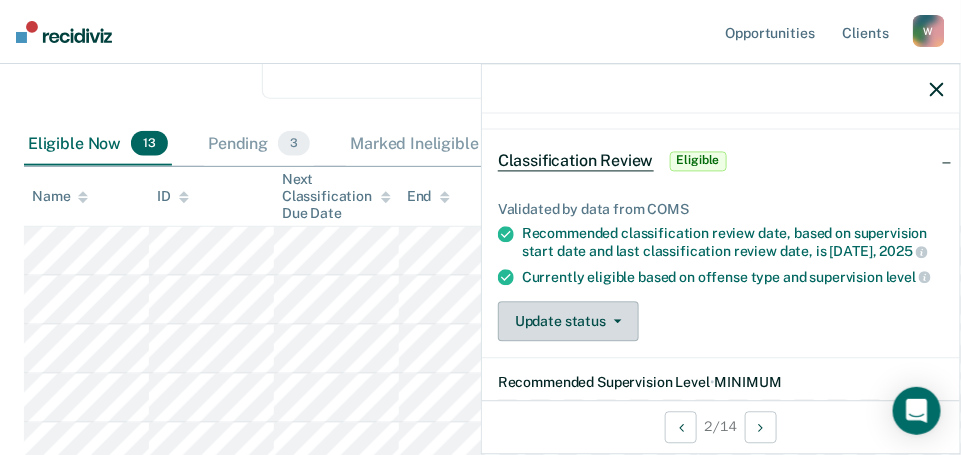click on "Update status" at bounding box center [568, 322] 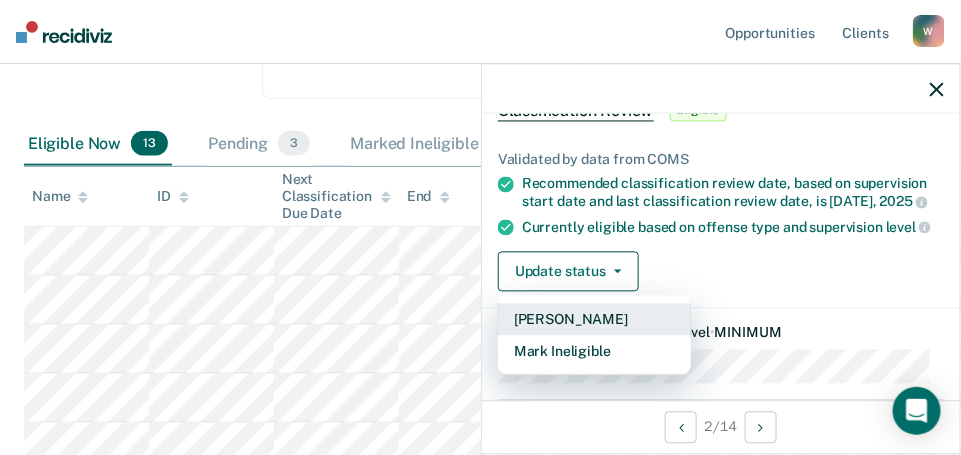 scroll, scrollTop: 120, scrollLeft: 0, axis: vertical 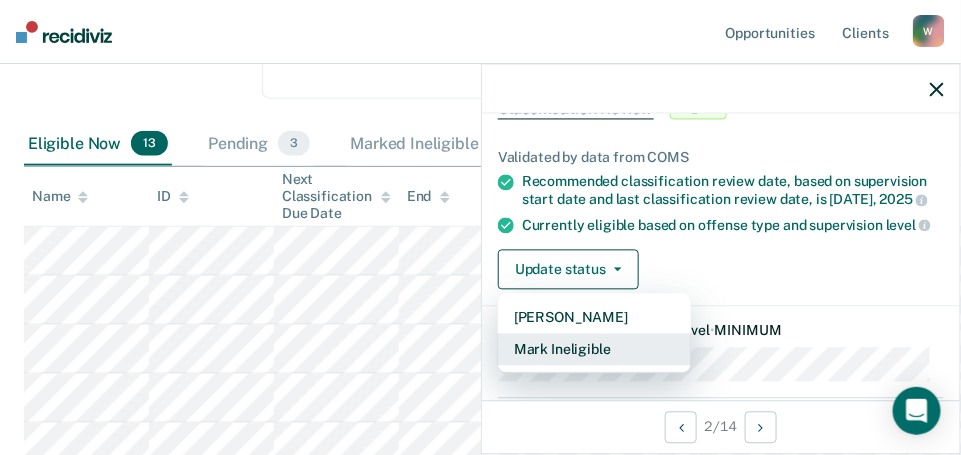 click on "Mark Ineligible" at bounding box center [594, 350] 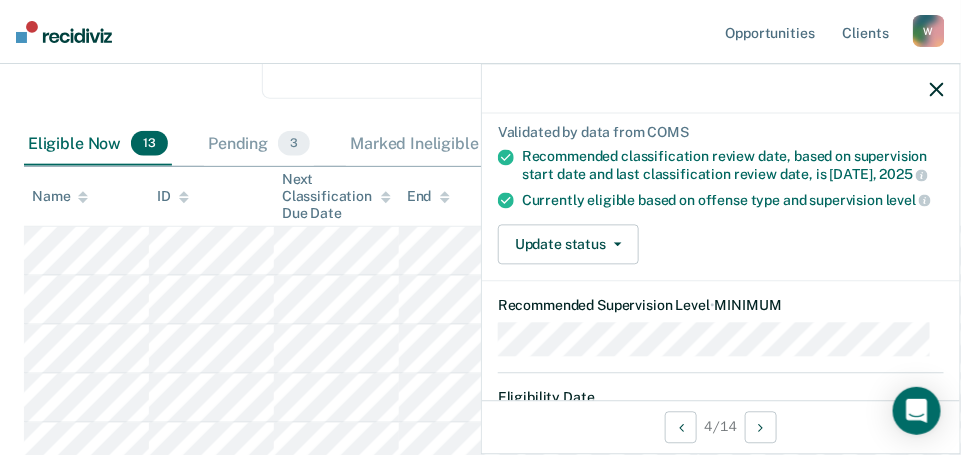 click on "Validated by data from COMS Recommended classification review date, based on supervision start date and last classification review date, is May 27,   2025   Currently eligible based on offense type and supervision   level   Update status Mark Pending Mark Ineligible" at bounding box center [721, 186] 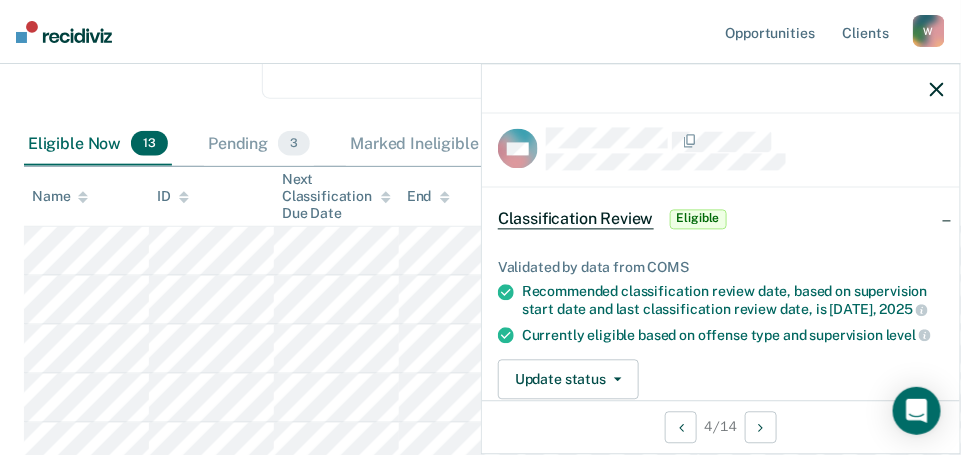 scroll, scrollTop: 0, scrollLeft: 0, axis: both 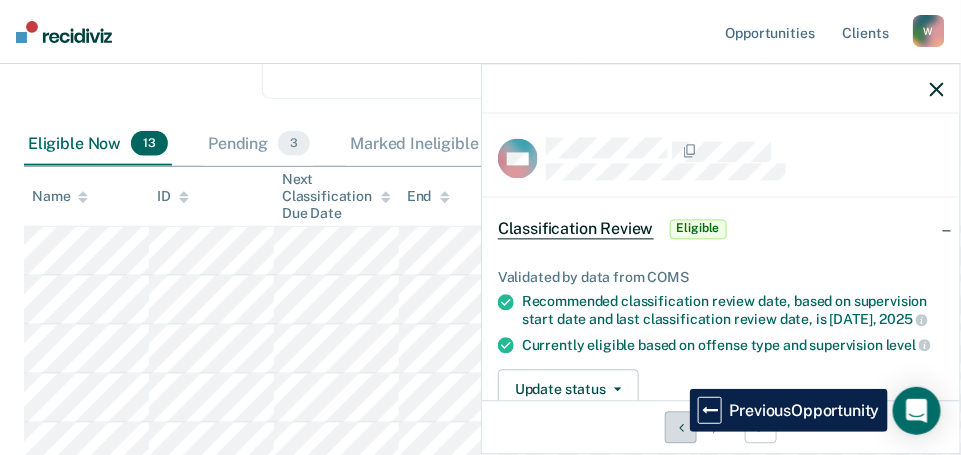 click at bounding box center (681, 427) 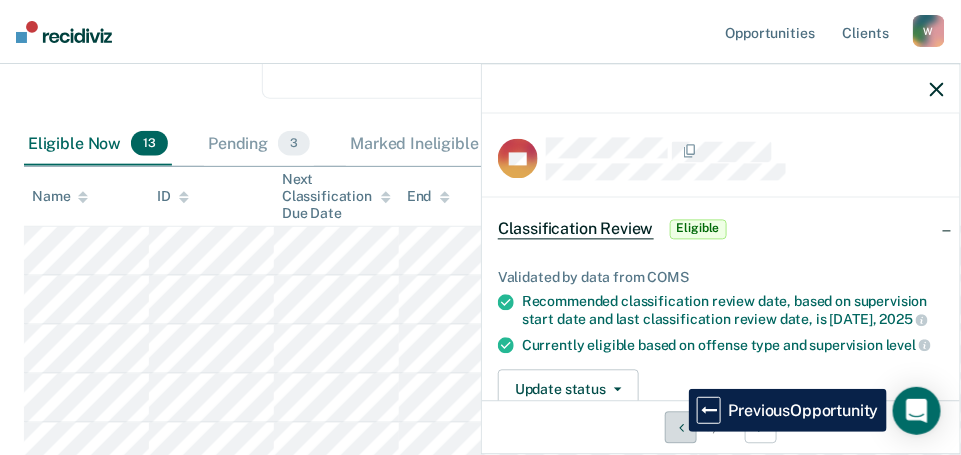click at bounding box center (681, 427) 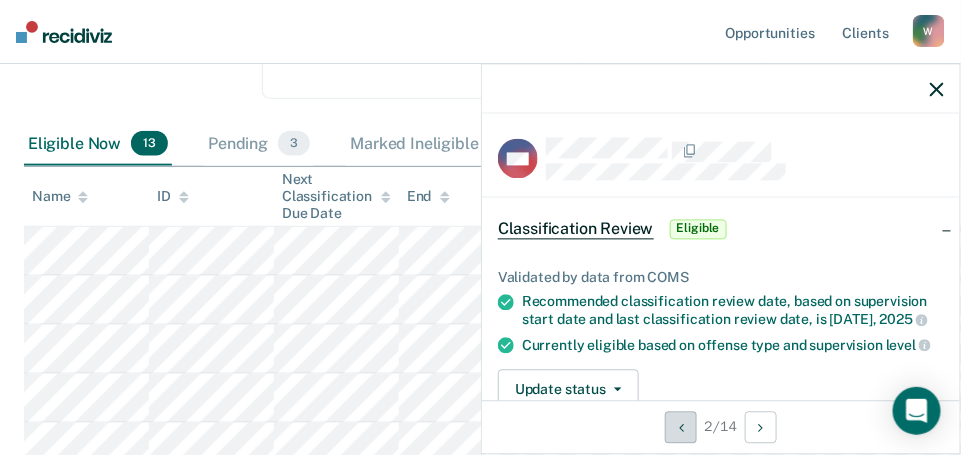 scroll, scrollTop: 12, scrollLeft: 0, axis: vertical 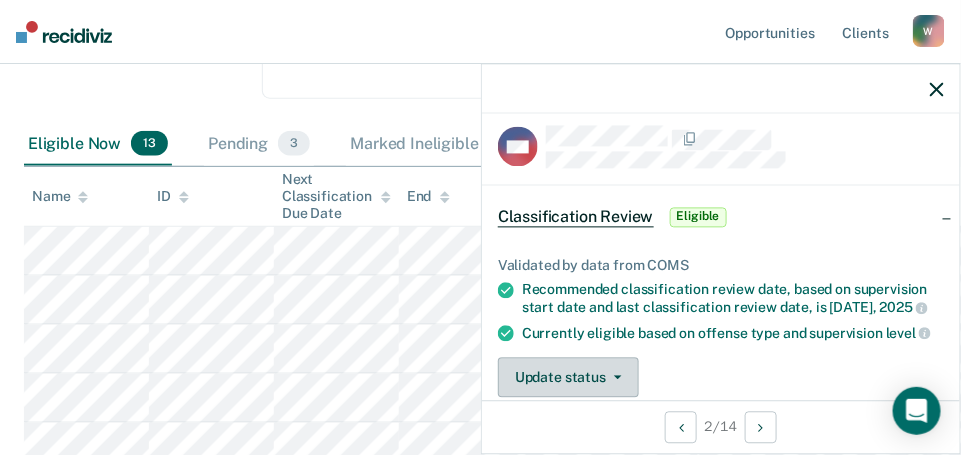 click on "Update status" at bounding box center [568, 378] 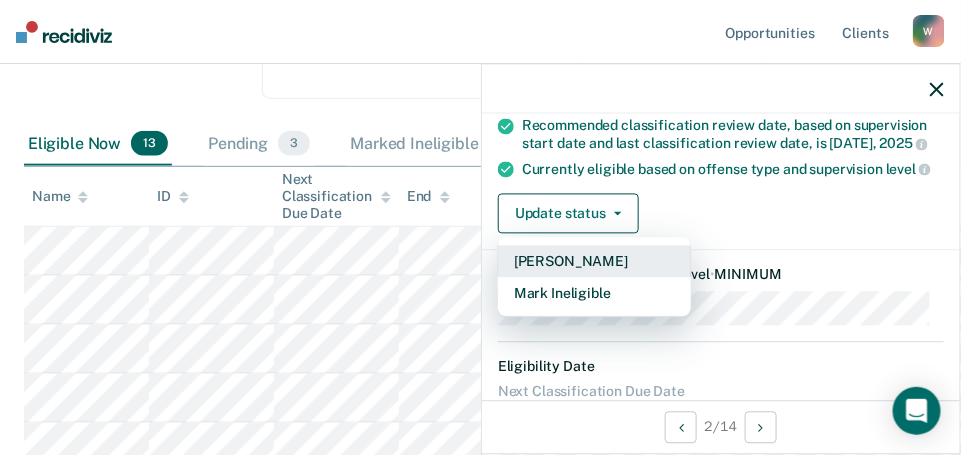 click on "[PERSON_NAME]" at bounding box center [594, 262] 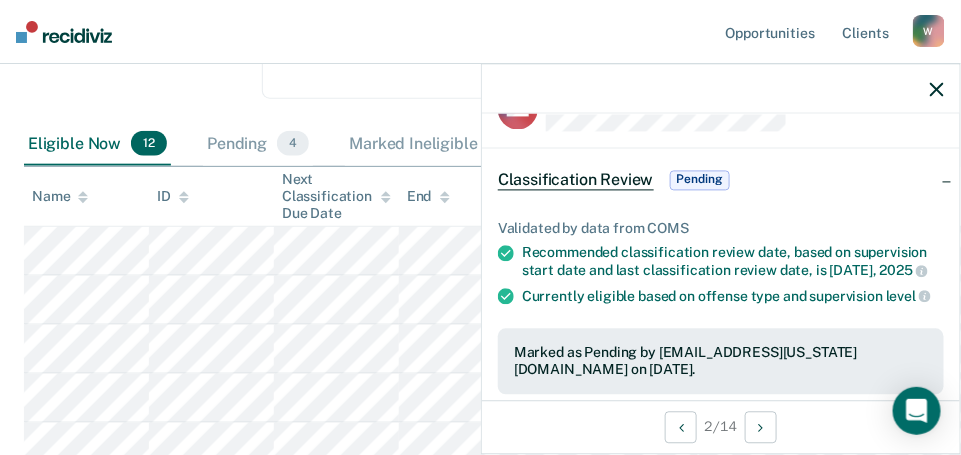 scroll, scrollTop: 135, scrollLeft: 0, axis: vertical 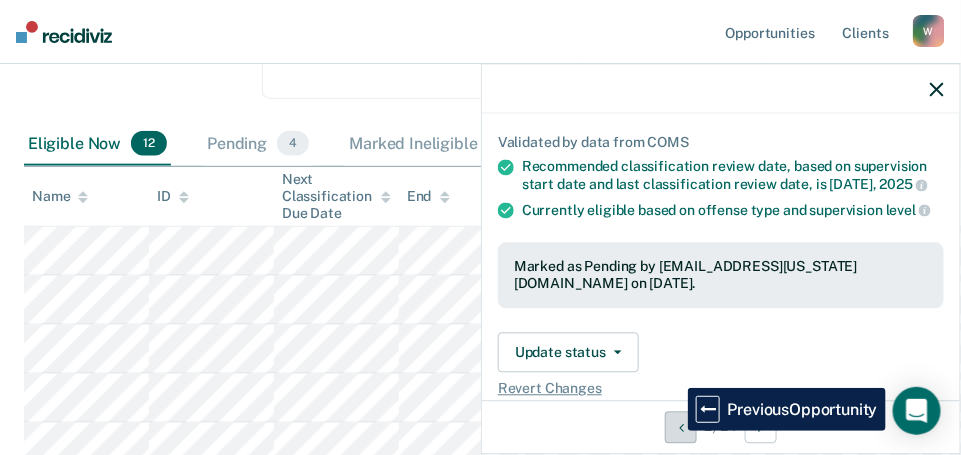 click at bounding box center (681, 427) 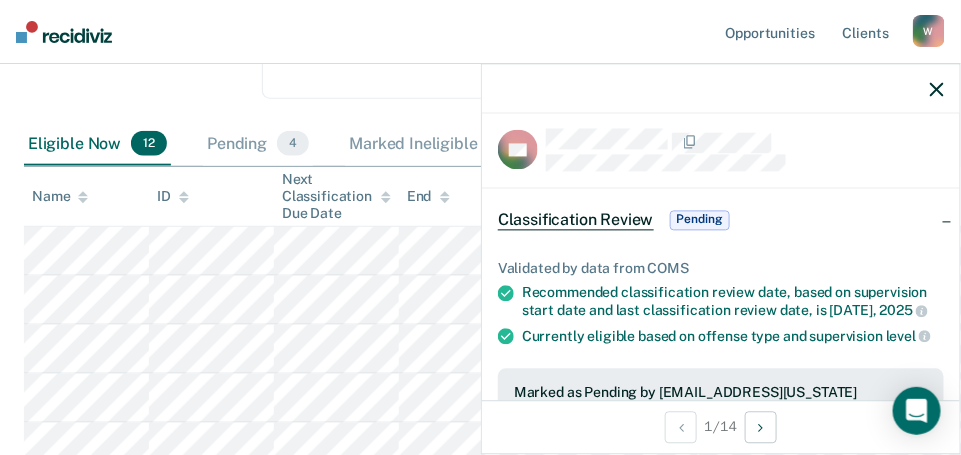 scroll, scrollTop: 0, scrollLeft: 0, axis: both 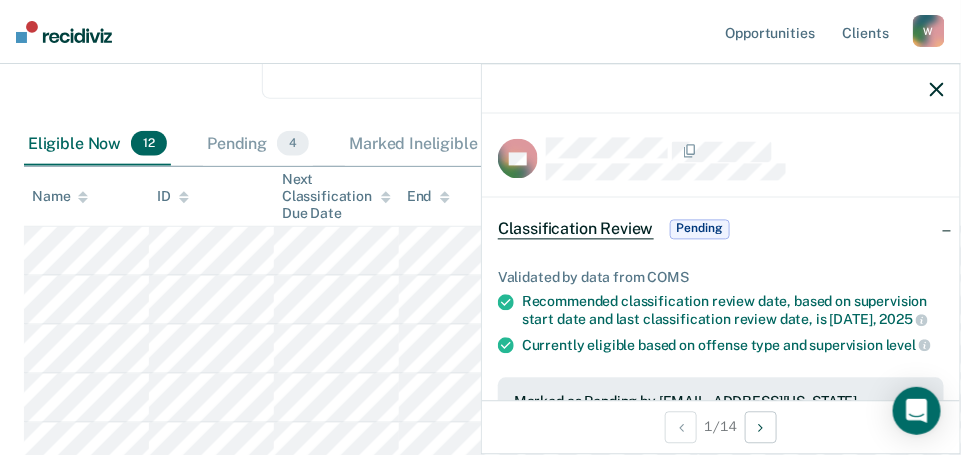 click on "Validated by data from COMS Recommended classification review date, based on supervision start date and last classification review date, is May 8,   2025   Currently eligible based on offense type and supervision   level" at bounding box center (721, 311) 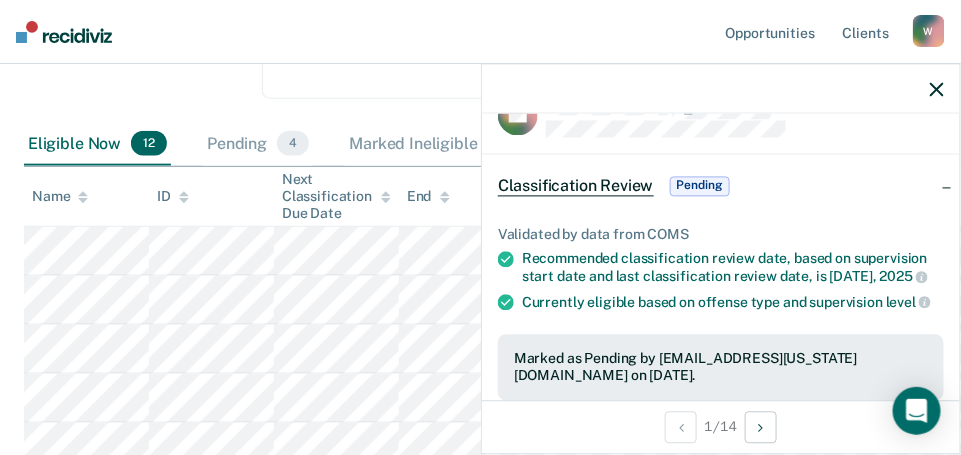 scroll, scrollTop: 46, scrollLeft: 0, axis: vertical 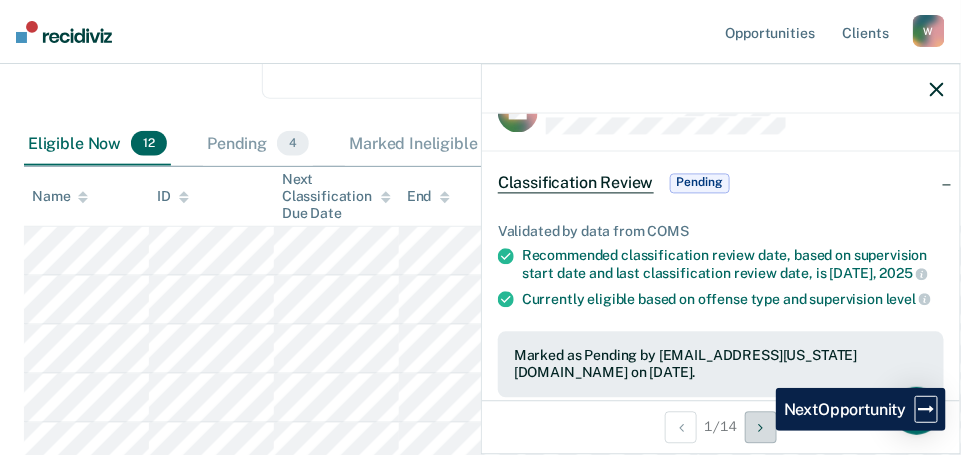 click at bounding box center [760, 427] 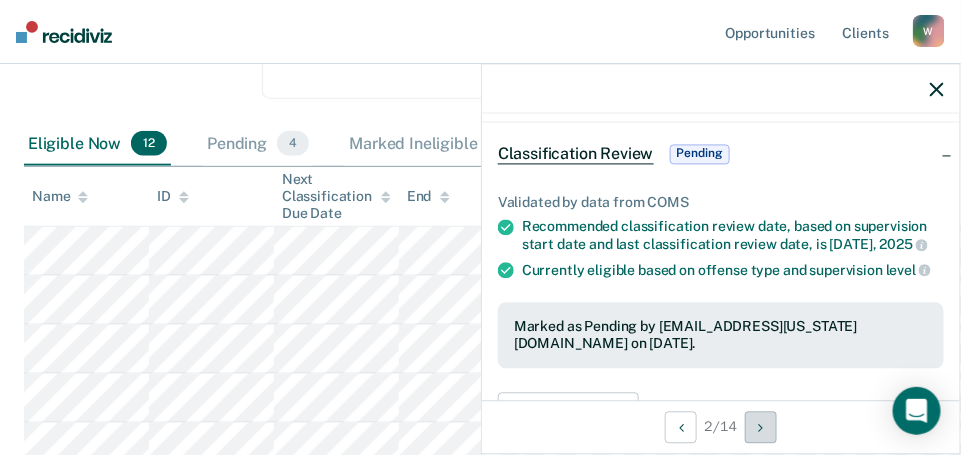 scroll, scrollTop: 82, scrollLeft: 0, axis: vertical 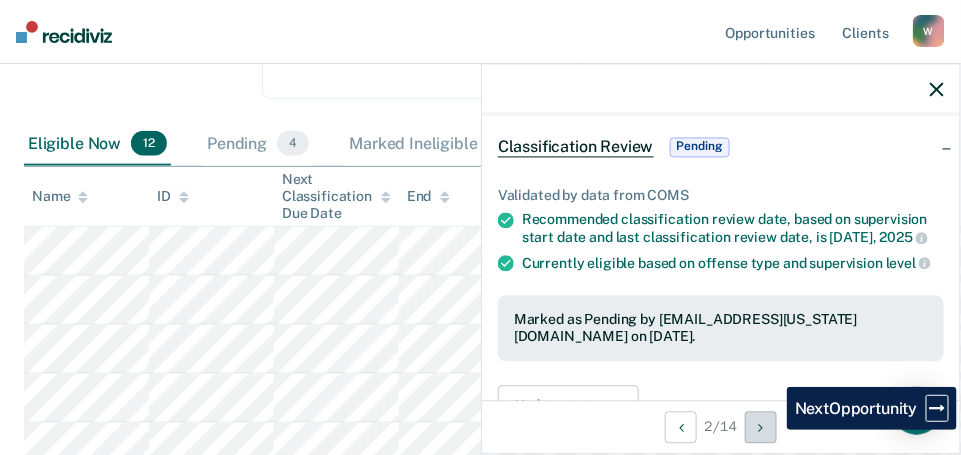 click at bounding box center [761, 427] 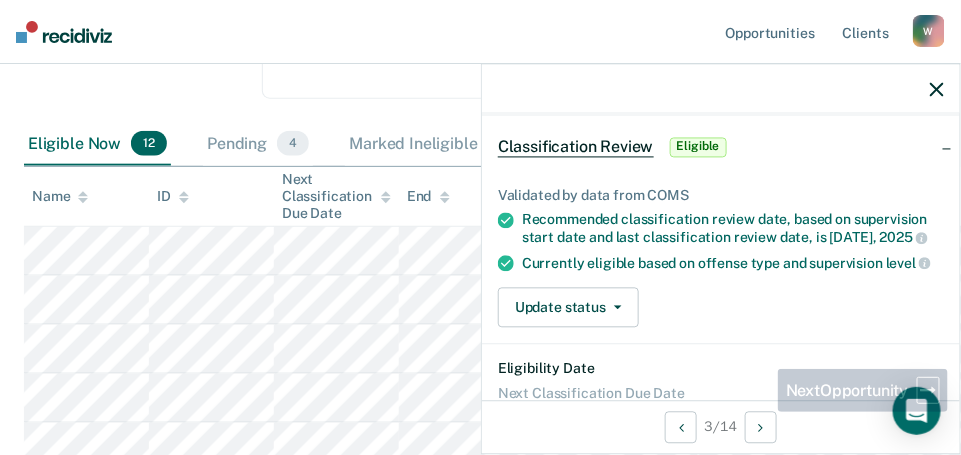 click on "Update status [PERSON_NAME] Mark Ineligible" at bounding box center [721, 308] 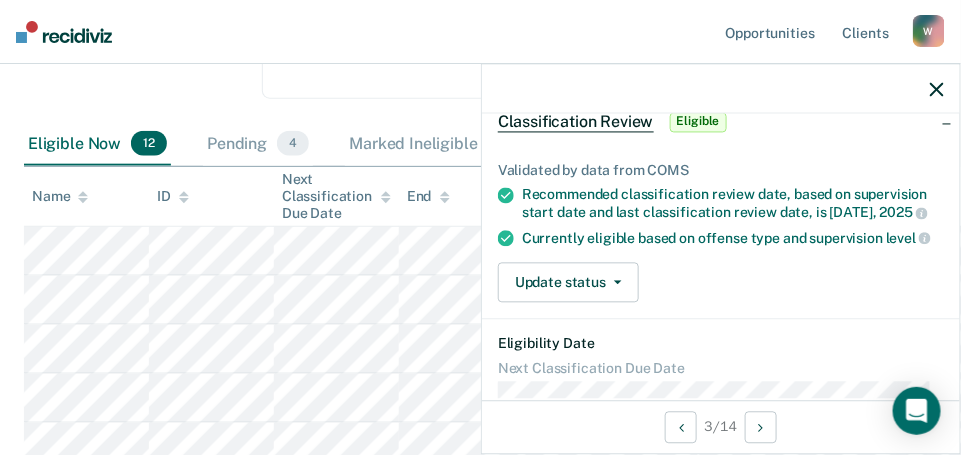 scroll, scrollTop: 138, scrollLeft: 0, axis: vertical 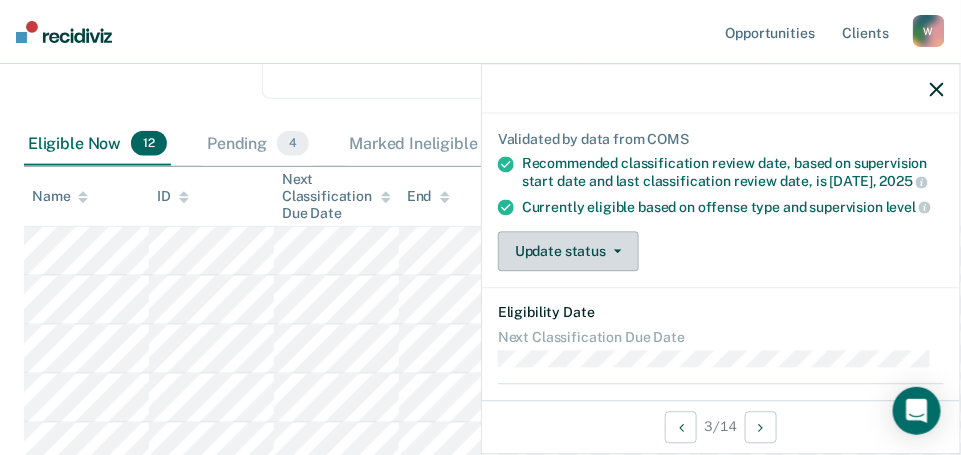 click on "Update status" at bounding box center (568, 252) 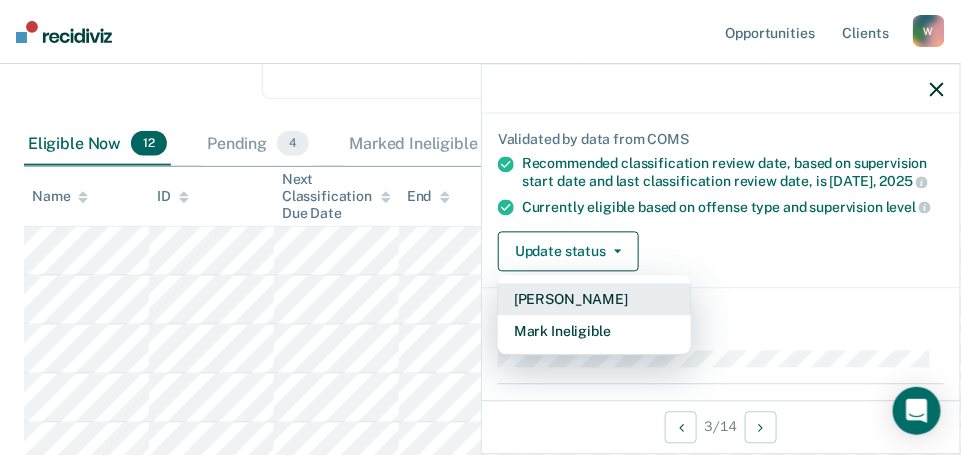 click on "[PERSON_NAME]" at bounding box center (594, 300) 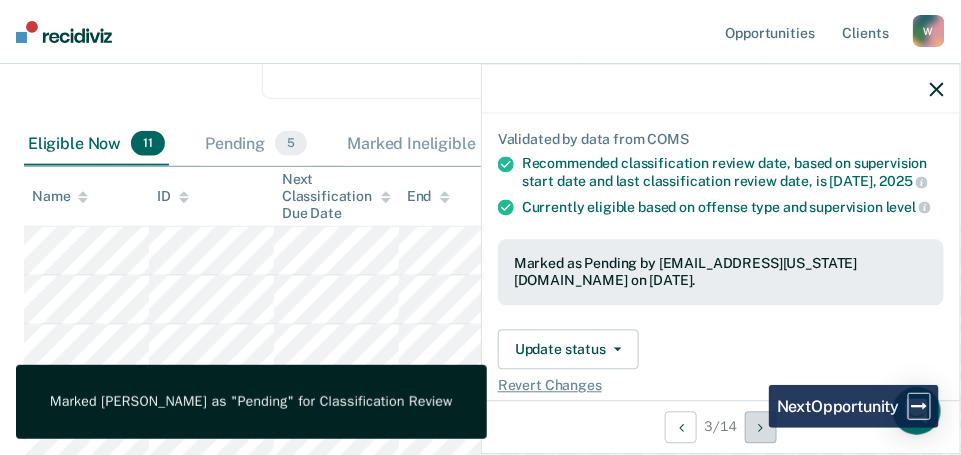 click at bounding box center (761, 427) 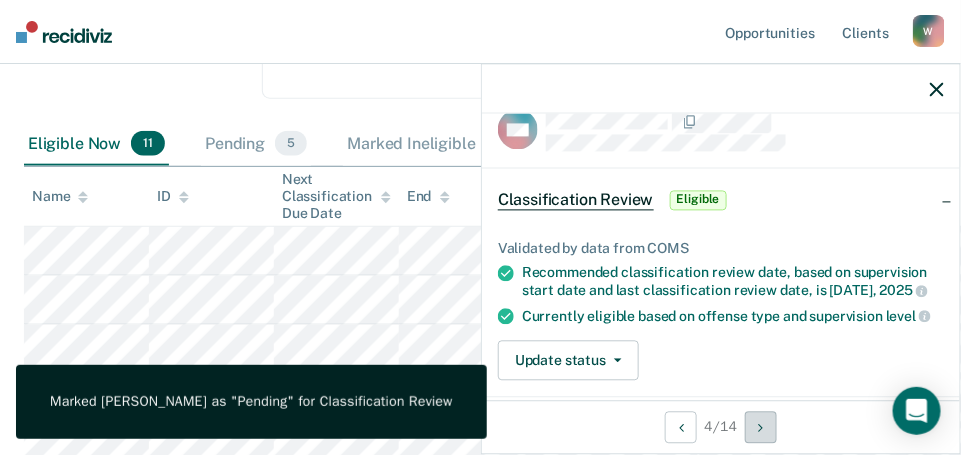 scroll, scrollTop: 29, scrollLeft: 0, axis: vertical 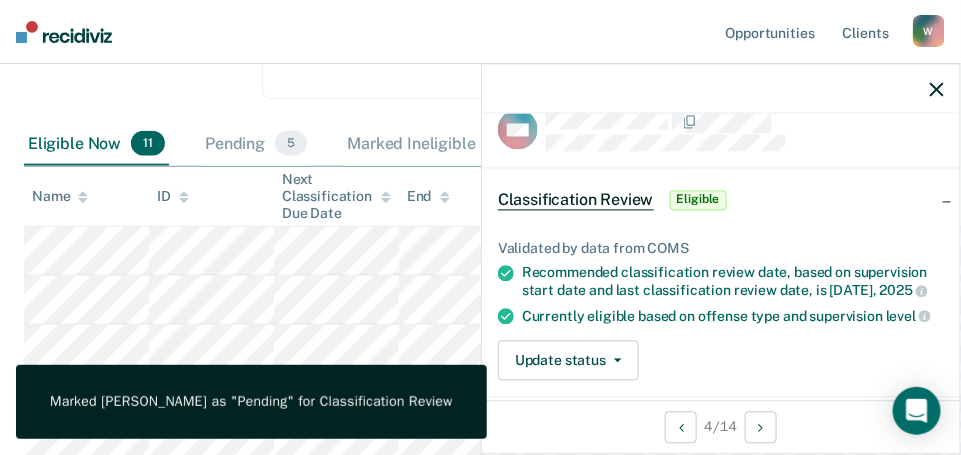 click on "Recommended classification review date, based on supervision start date and last classification review date, is May 27,   2025" at bounding box center (733, 282) 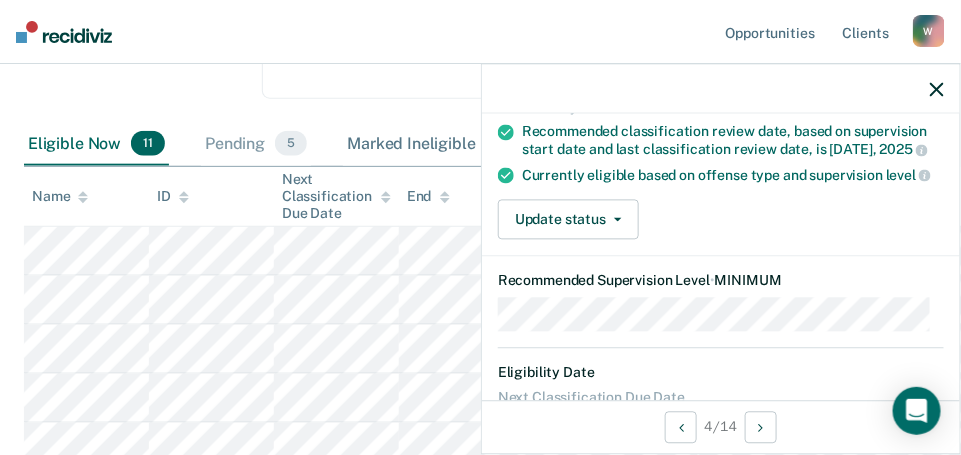 scroll, scrollTop: 176, scrollLeft: 0, axis: vertical 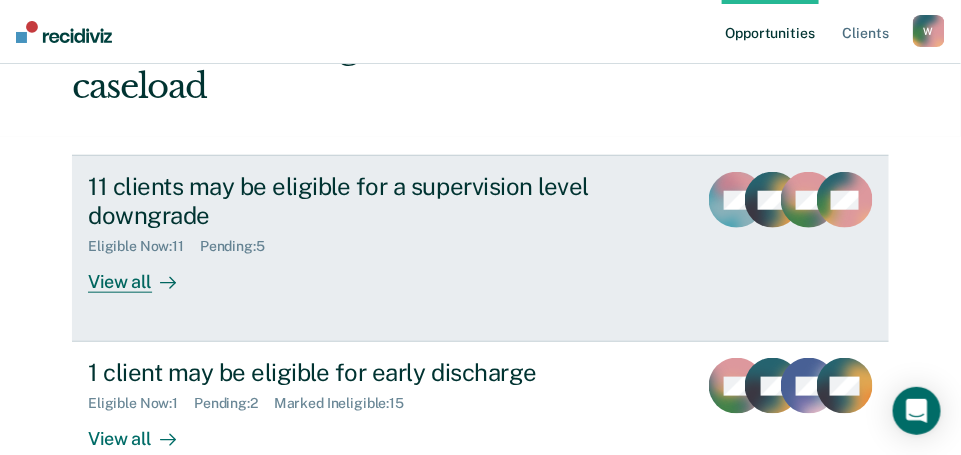 click on "View all" at bounding box center (144, 274) 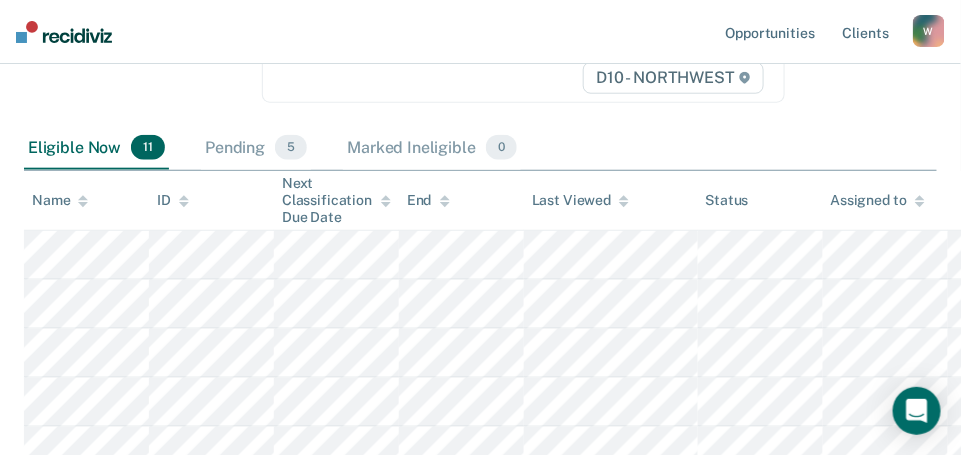 scroll, scrollTop: 467, scrollLeft: 0, axis: vertical 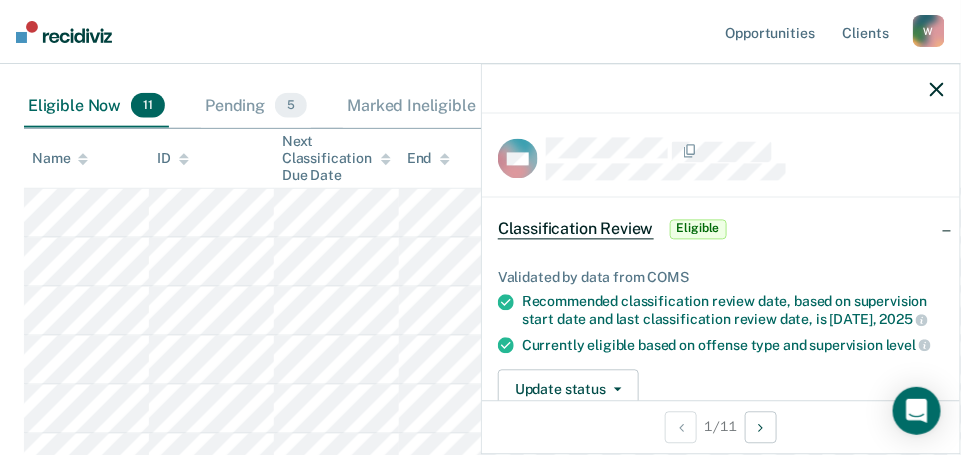 click on "Eligible" at bounding box center (698, 229) 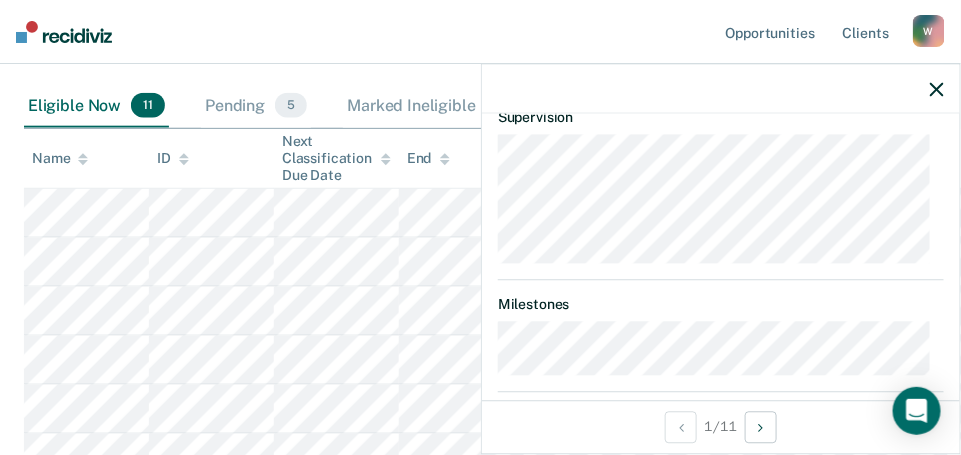 scroll, scrollTop: 437, scrollLeft: 0, axis: vertical 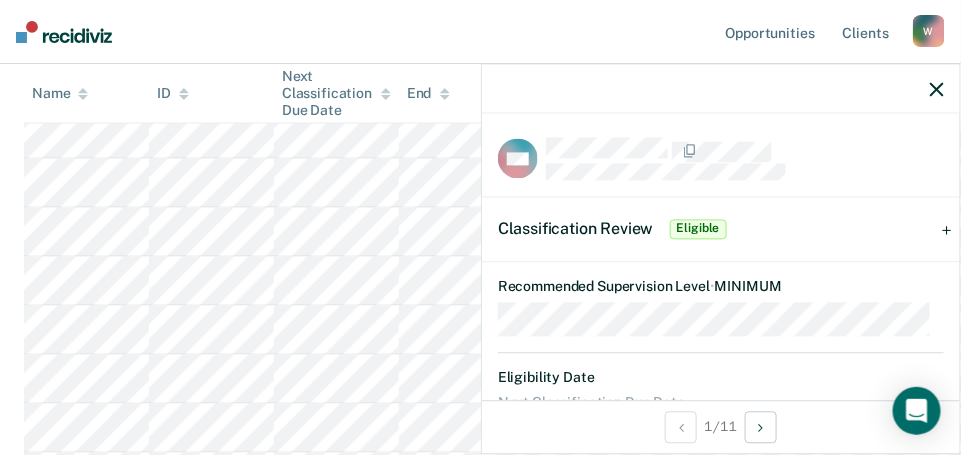 click on "Eligible" at bounding box center (698, 229) 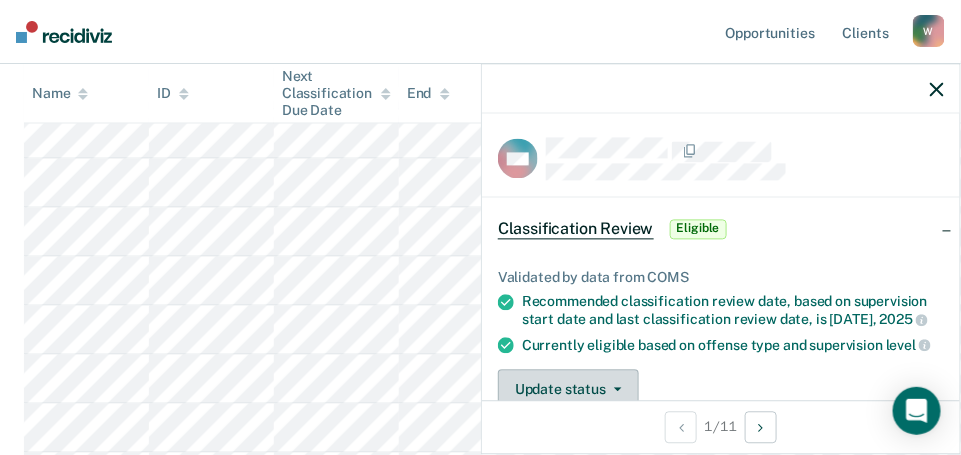 click on "Update status" at bounding box center [568, 390] 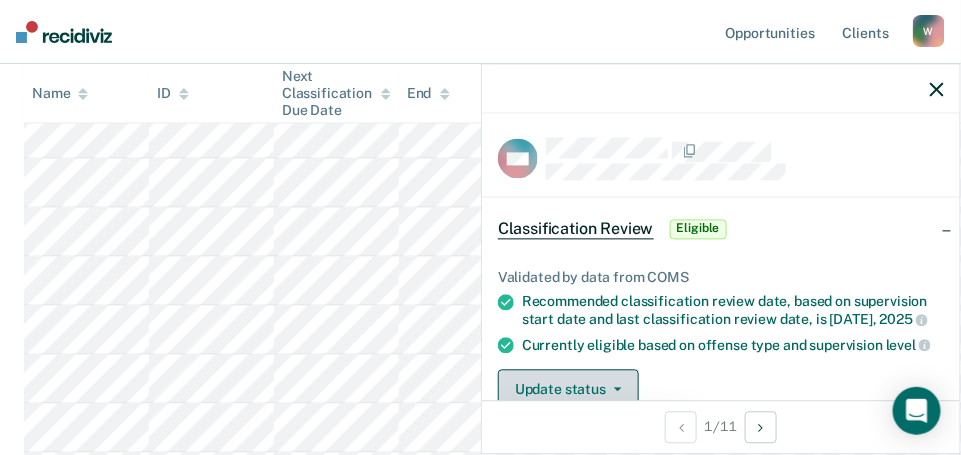 scroll, scrollTop: 176, scrollLeft: 0, axis: vertical 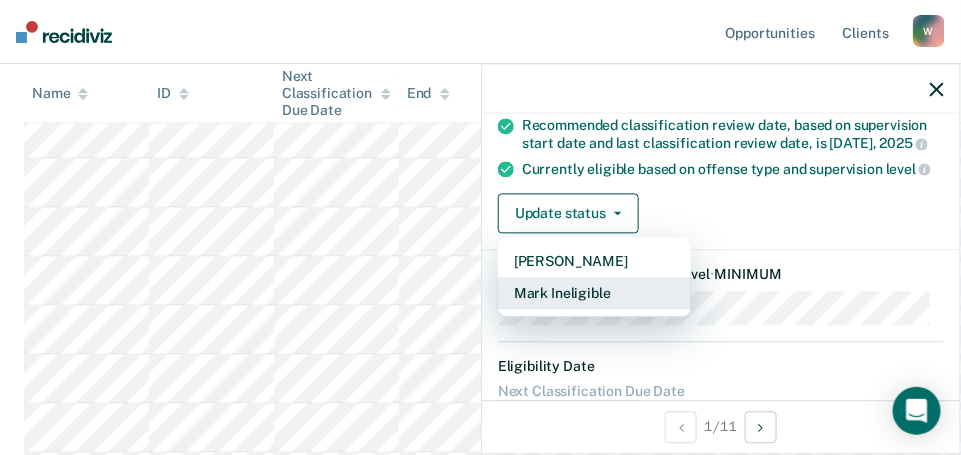 click on "Mark Ineligible" at bounding box center (594, 294) 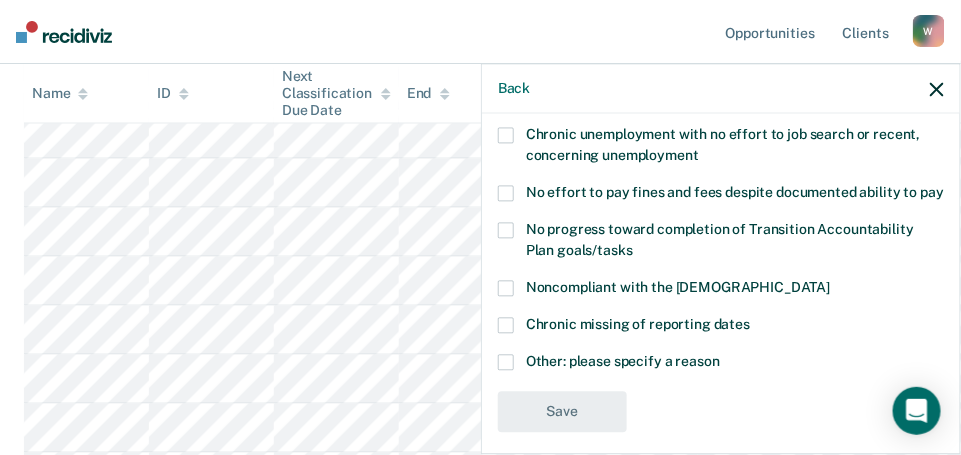 click at bounding box center (506, 363) 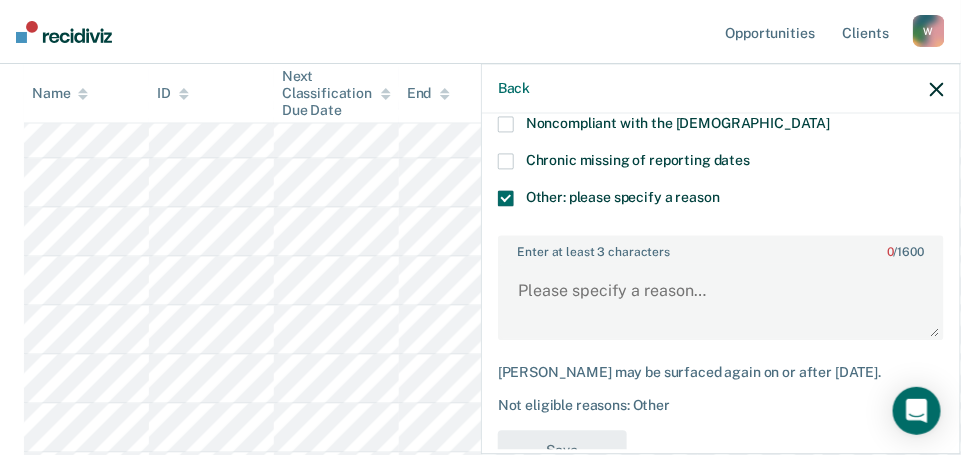 scroll, scrollTop: 341, scrollLeft: 0, axis: vertical 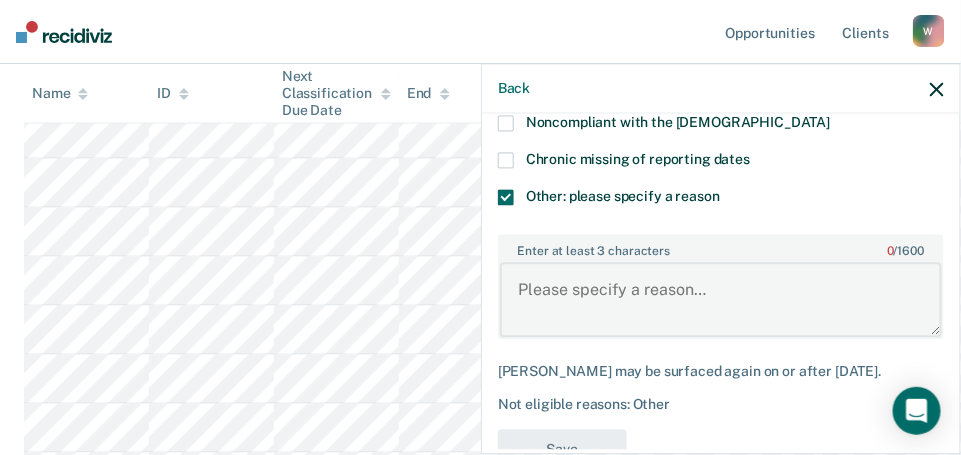 click on "Enter at least 3 characters 0  /  1600" at bounding box center [721, 300] 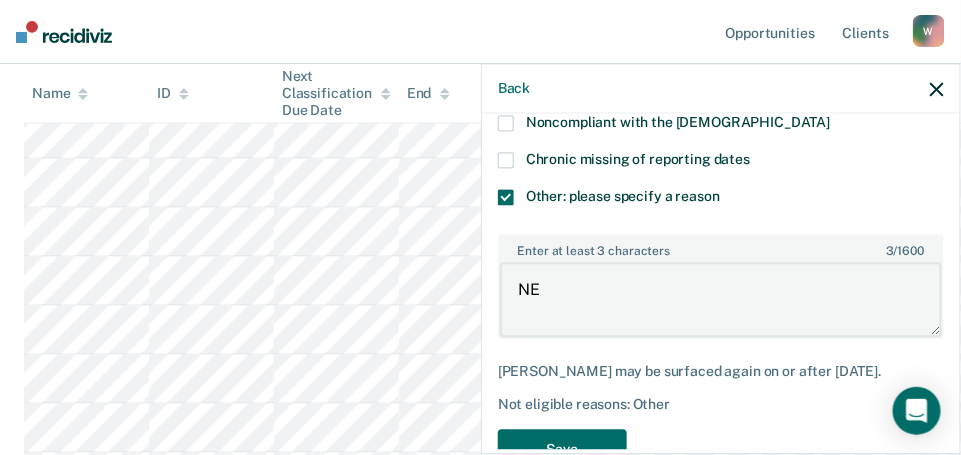 type on "N" 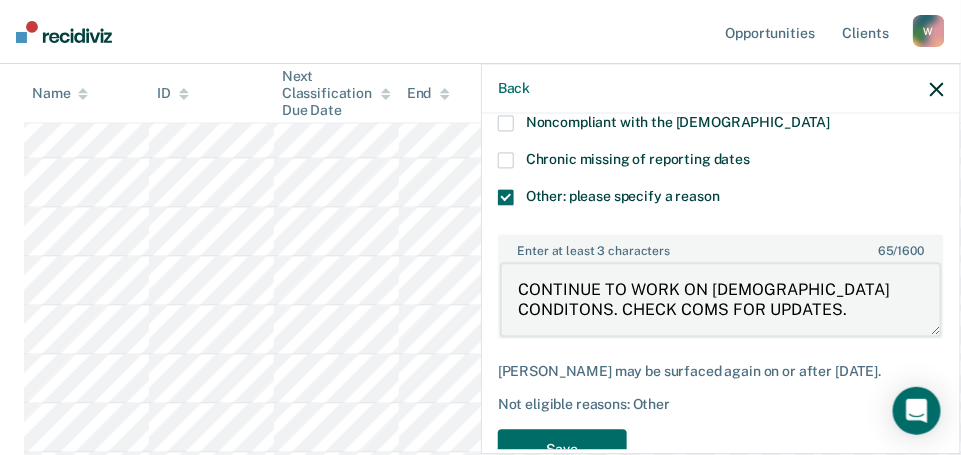 drag, startPoint x: 757, startPoint y: 328, endPoint x: 506, endPoint y: 308, distance: 251.79555 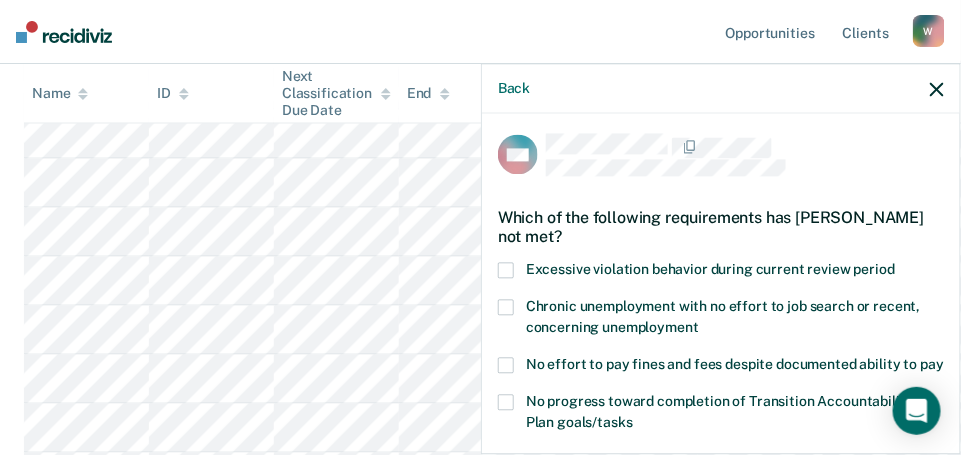 scroll, scrollTop: 0, scrollLeft: 0, axis: both 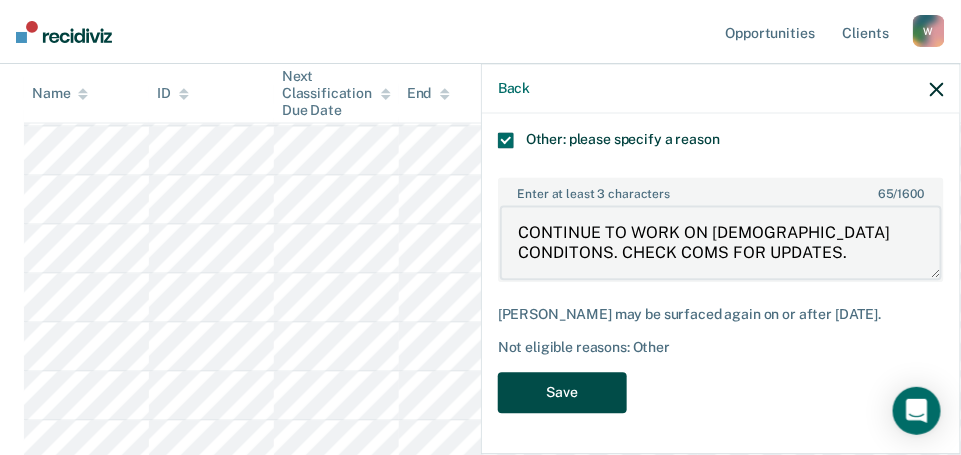 type on "CONTINUE TO WORK ON [DEMOGRAPHIC_DATA] CONDITONS. CHECK COMS FOR UPDATES." 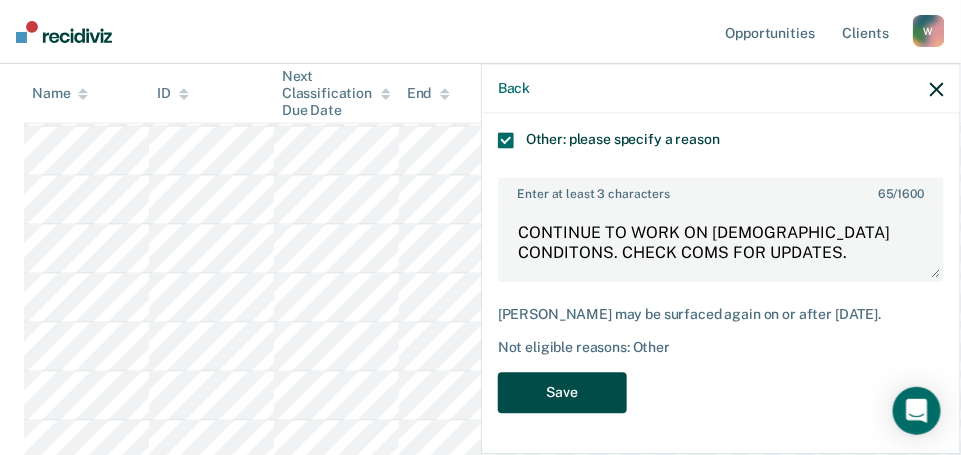 click on "Save" at bounding box center [562, 393] 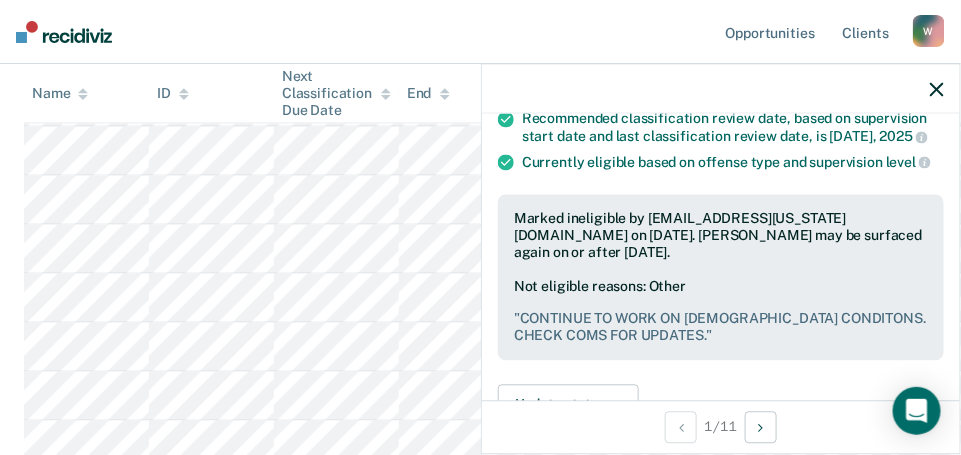 scroll, scrollTop: 189, scrollLeft: 0, axis: vertical 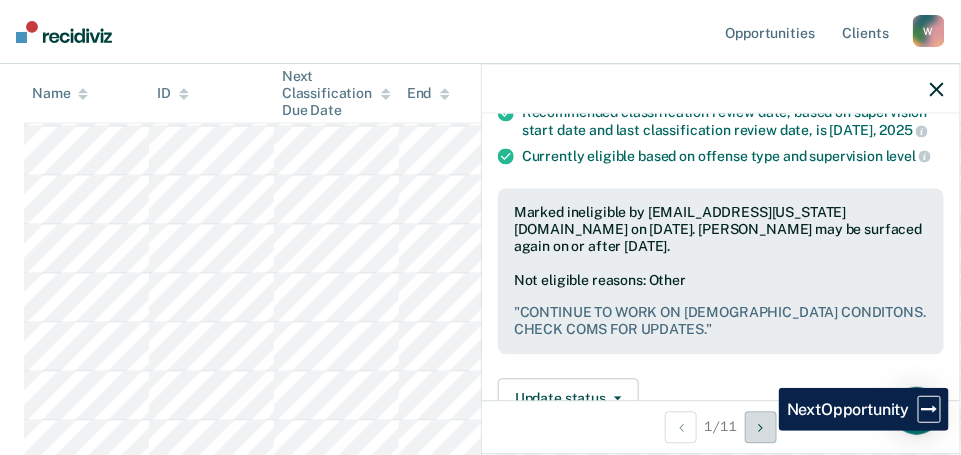 click at bounding box center (760, 427) 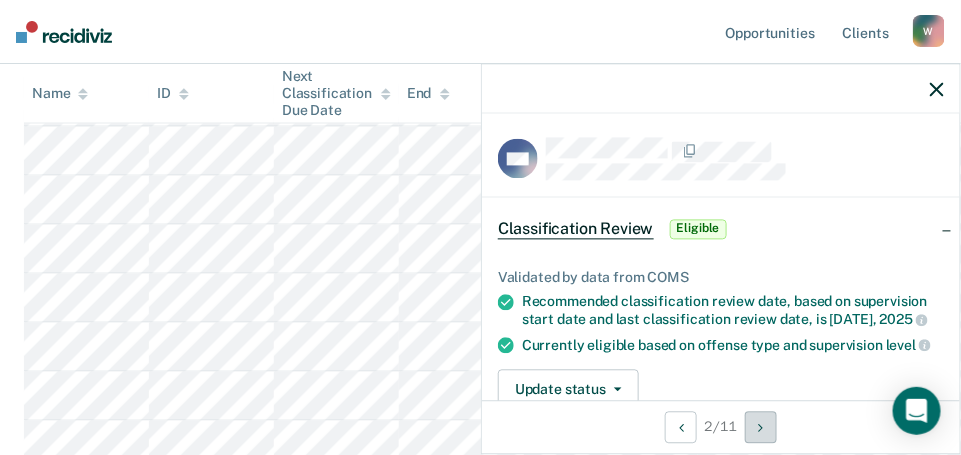 scroll, scrollTop: 4, scrollLeft: 0, axis: vertical 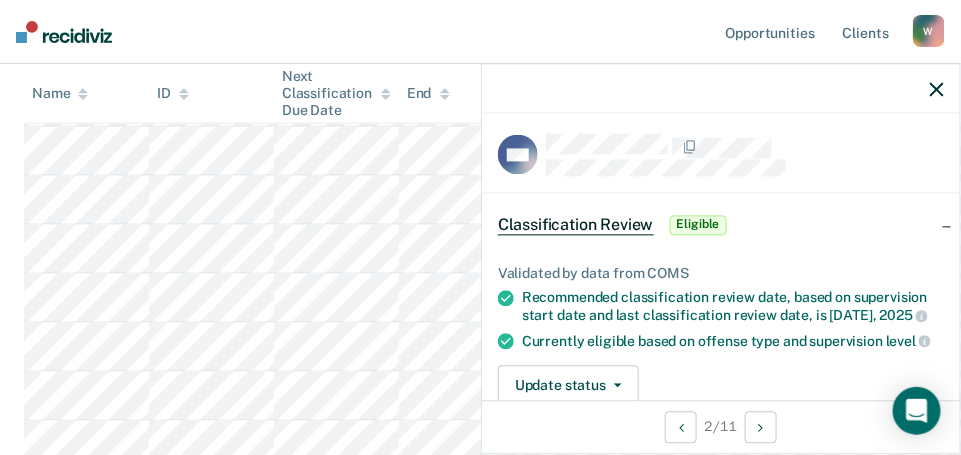 click on "Eligible" at bounding box center [698, 225] 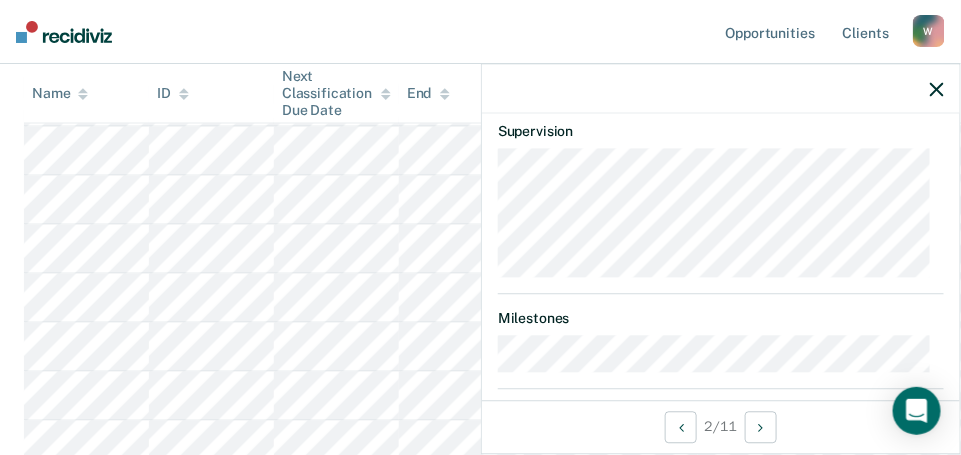 scroll, scrollTop: 442, scrollLeft: 0, axis: vertical 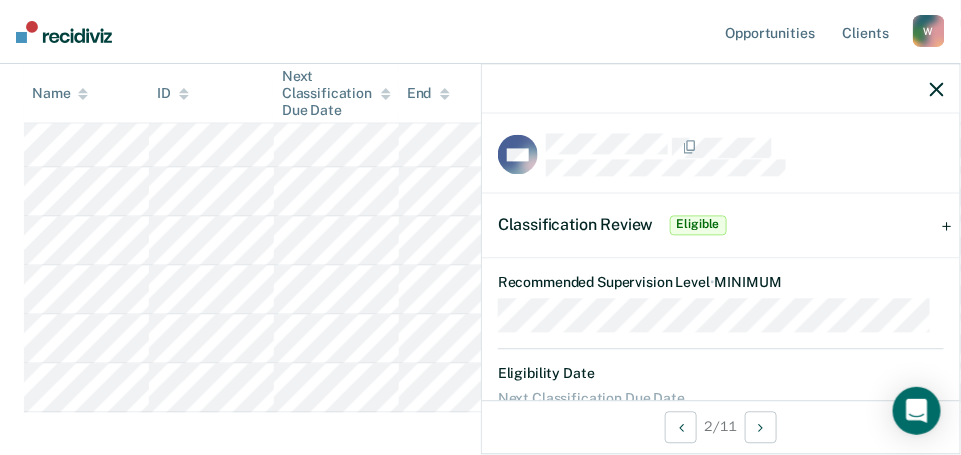click on "Eligible" at bounding box center [698, 225] 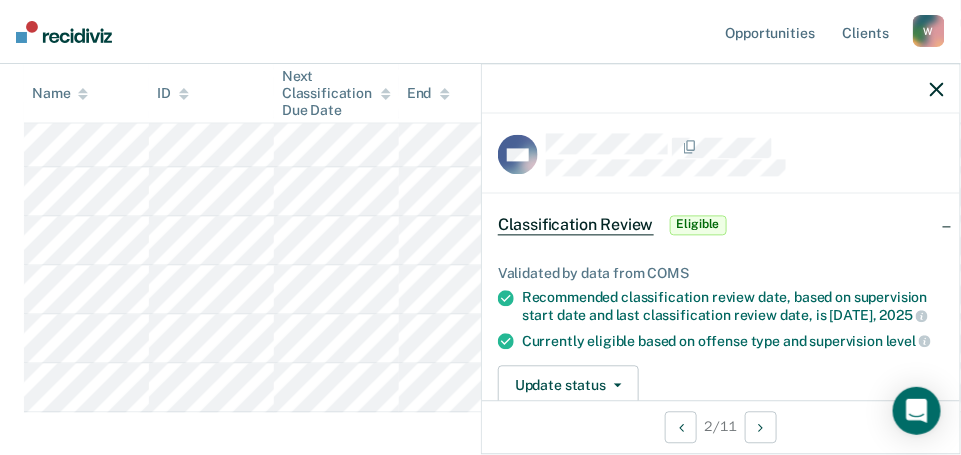 scroll, scrollTop: 89, scrollLeft: 0, axis: vertical 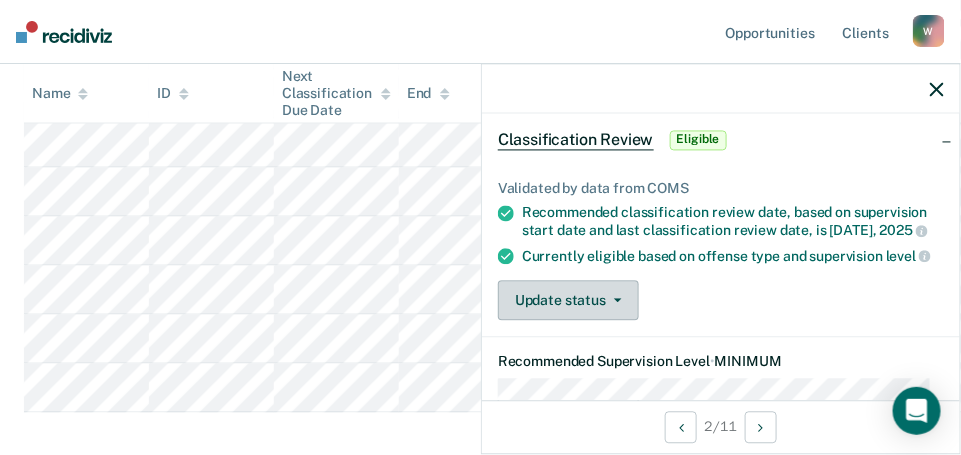 click on "Update status" at bounding box center (568, 301) 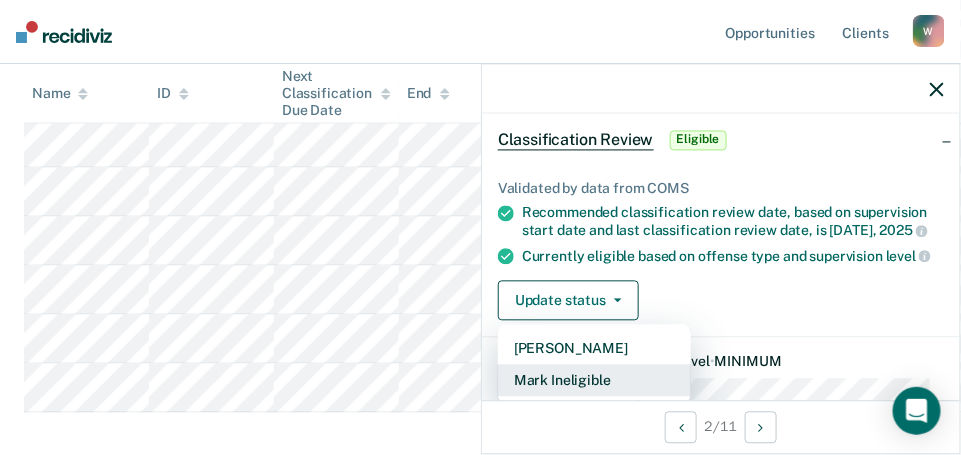 click on "Mark Ineligible" at bounding box center (594, 381) 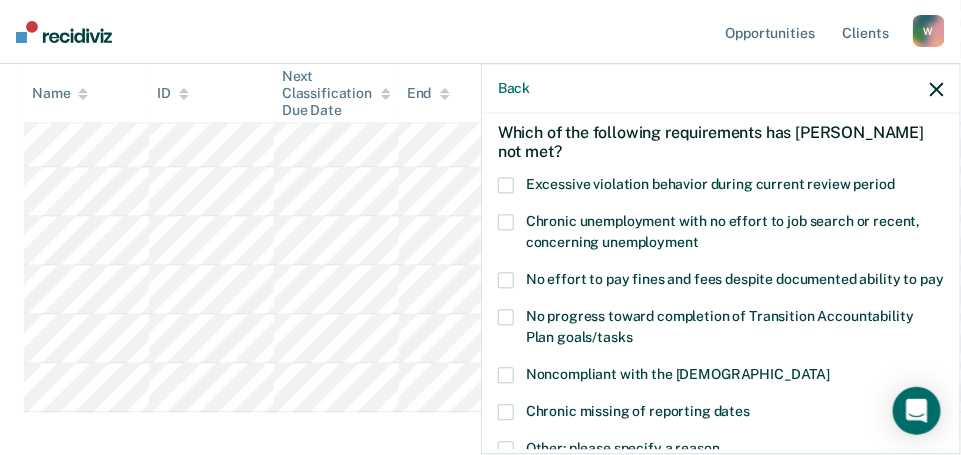 scroll, scrollTop: 211, scrollLeft: 0, axis: vertical 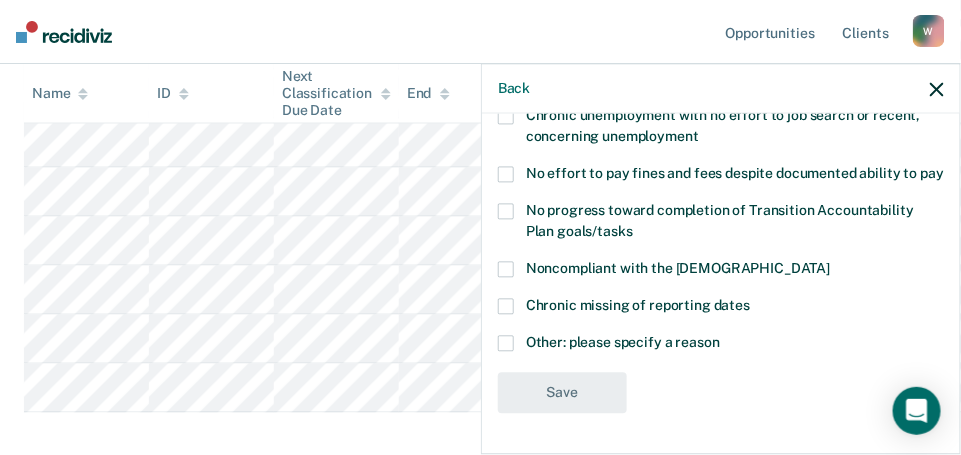 click at bounding box center [506, 344] 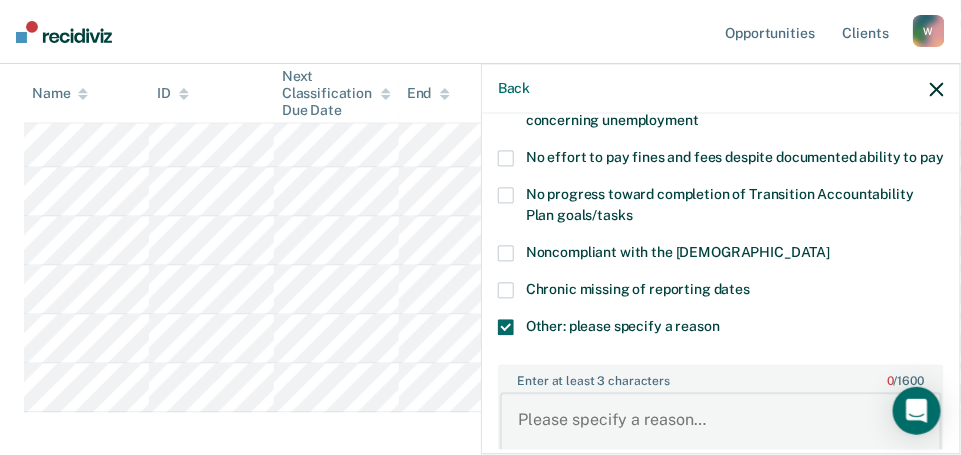 click on "Enter at least 3 characters 0  /  1600" at bounding box center [721, 430] 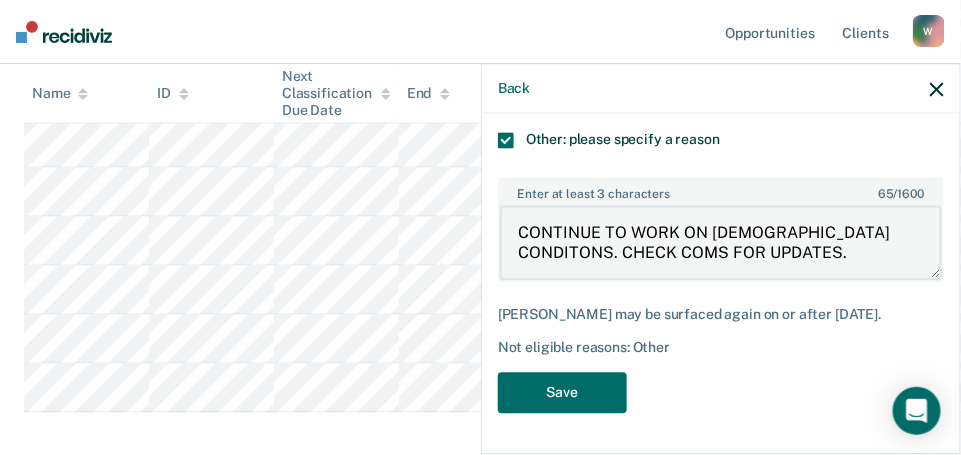 scroll, scrollTop: 429, scrollLeft: 0, axis: vertical 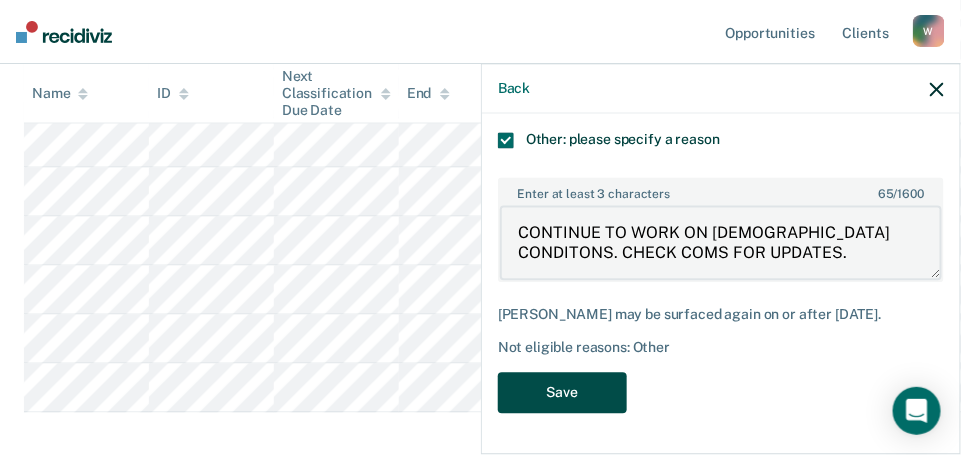 type on "CONTINUE TO WORK ON [DEMOGRAPHIC_DATA] CONDITONS. CHECK COMS FOR UPDATES." 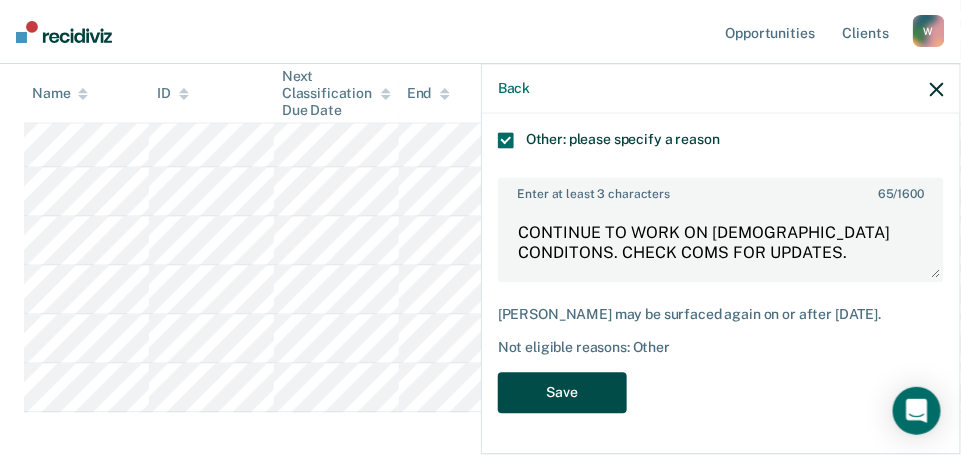 click on "Save" at bounding box center (562, 393) 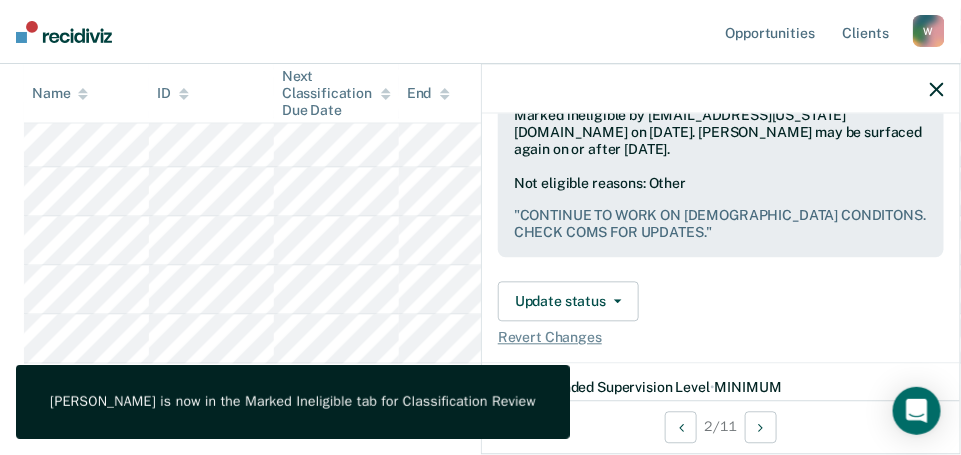 scroll, scrollTop: 287, scrollLeft: 0, axis: vertical 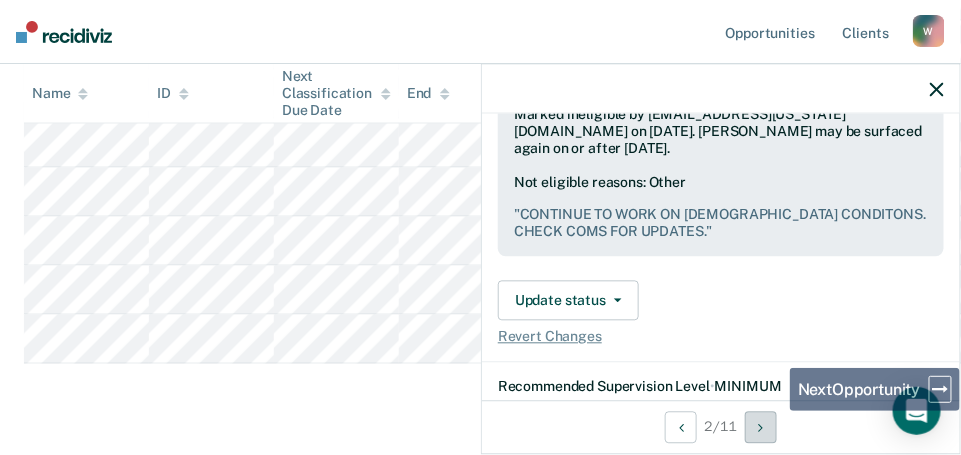 click at bounding box center [761, 427] 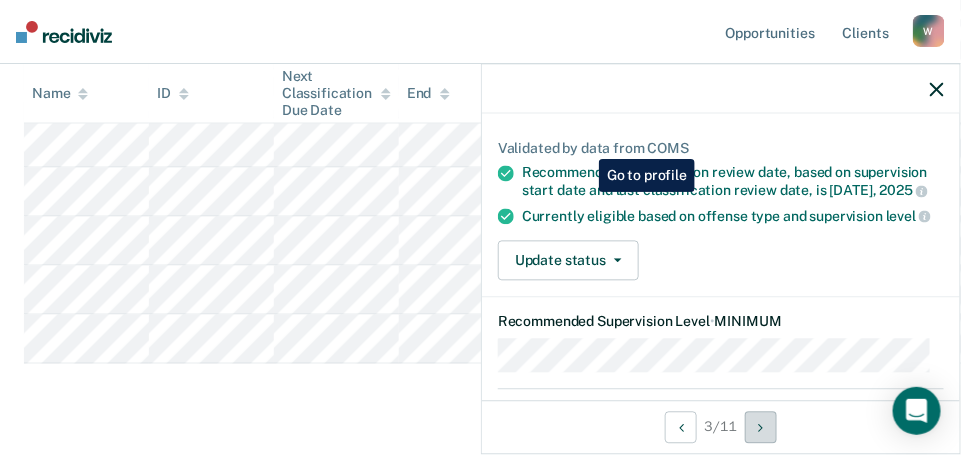 scroll, scrollTop: 146, scrollLeft: 0, axis: vertical 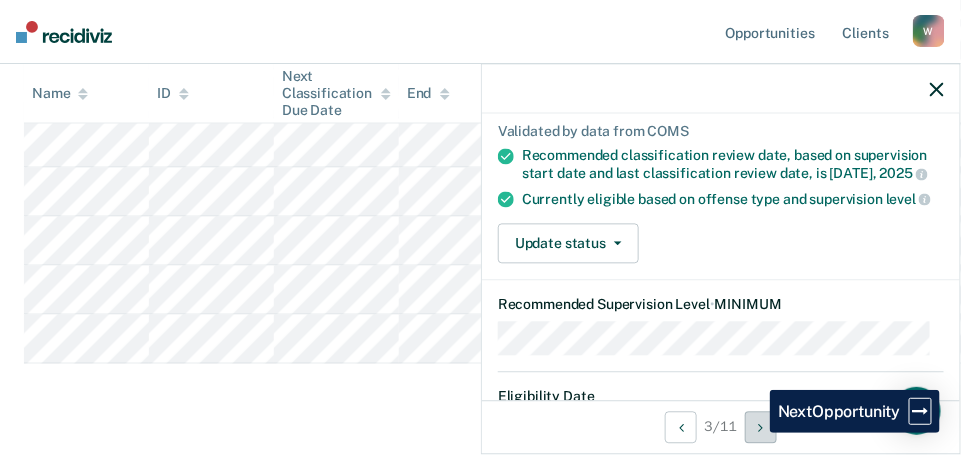 click at bounding box center (761, 427) 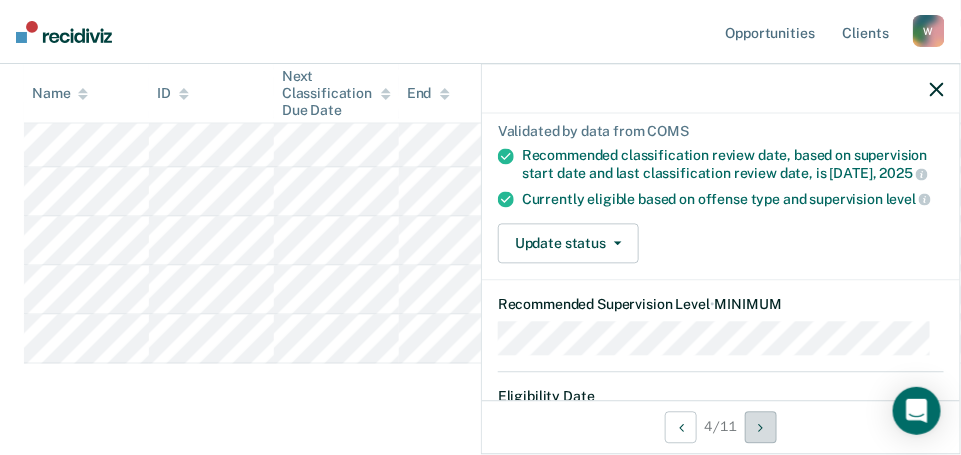 scroll, scrollTop: 0, scrollLeft: 0, axis: both 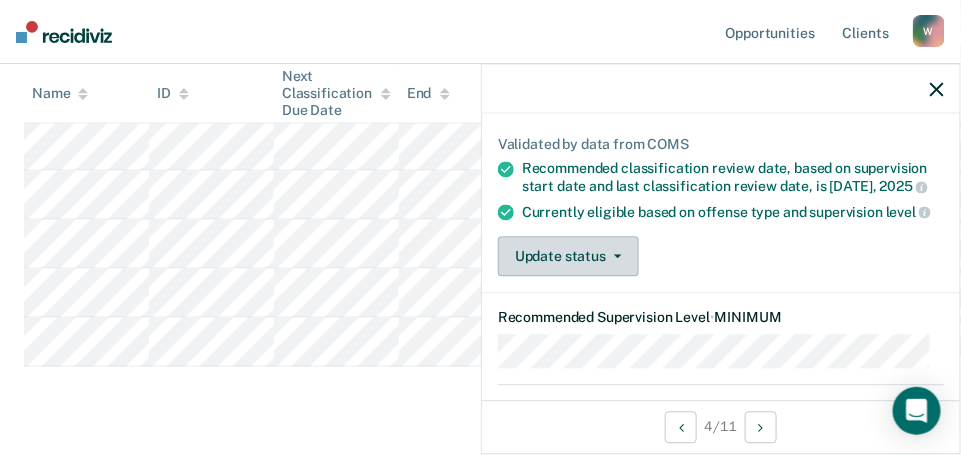 click 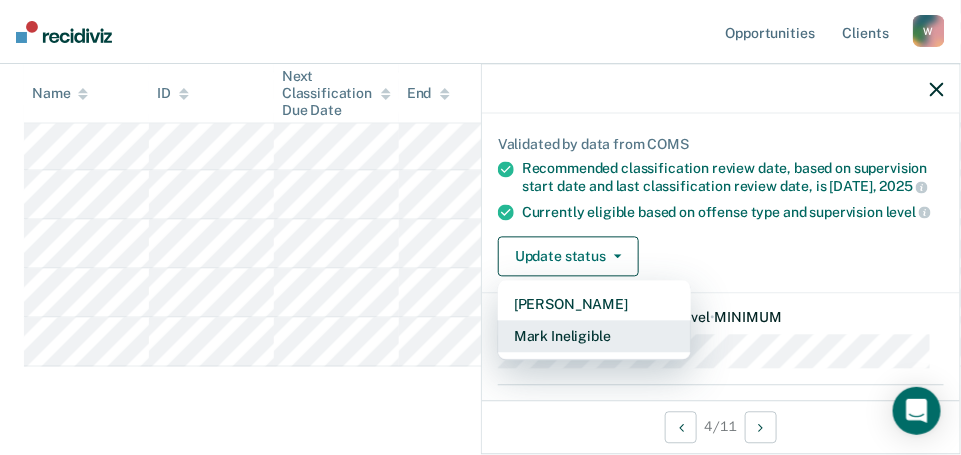 click on "Mark Ineligible" at bounding box center [594, 337] 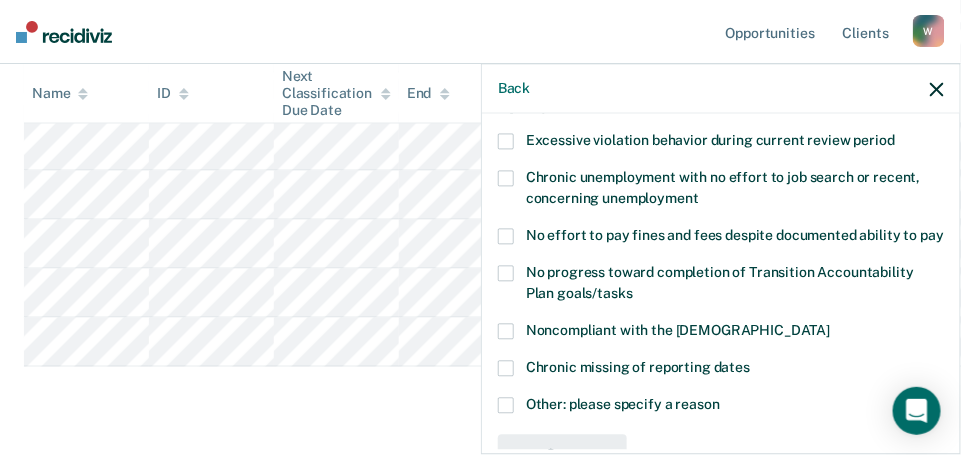 scroll, scrollTop: 211, scrollLeft: 0, axis: vertical 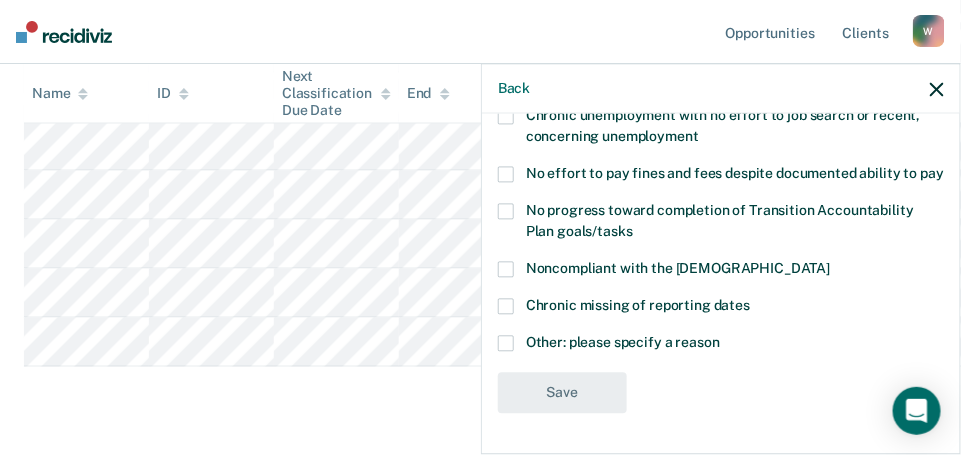 click on "Chronic missing of reporting dates" at bounding box center [721, 317] 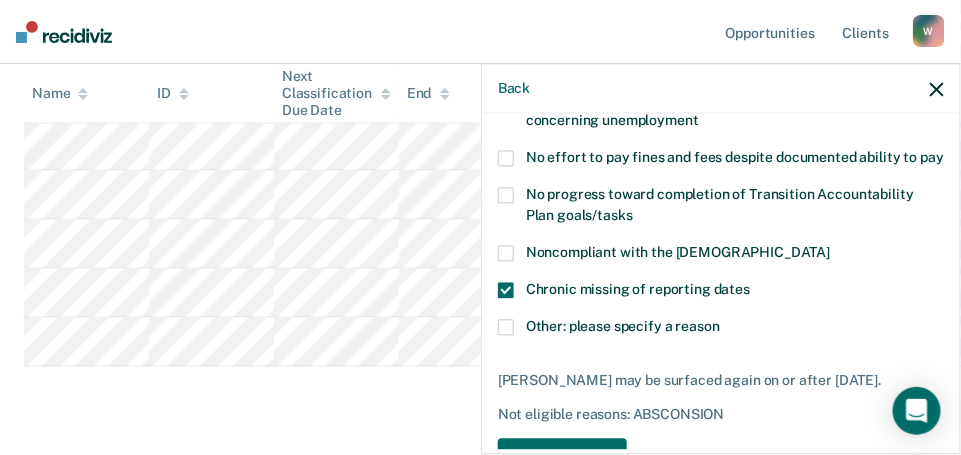 scroll, scrollTop: 310, scrollLeft: 0, axis: vertical 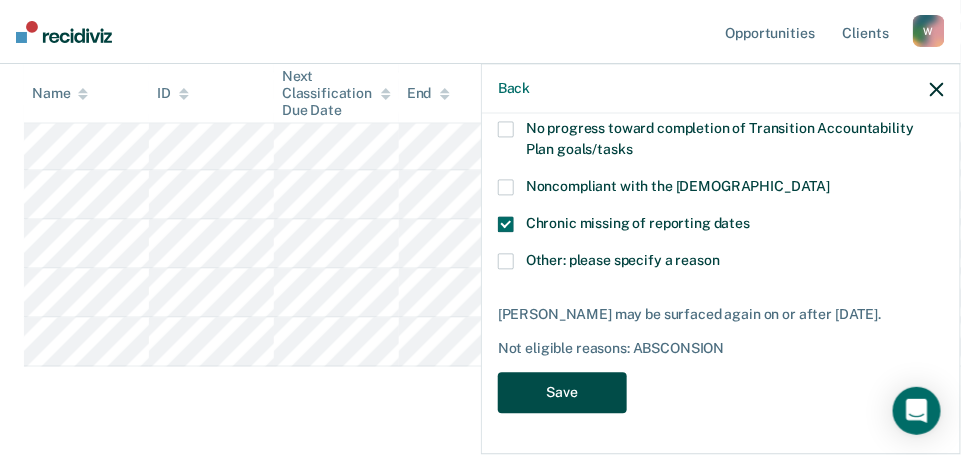 click on "Save" at bounding box center [562, 393] 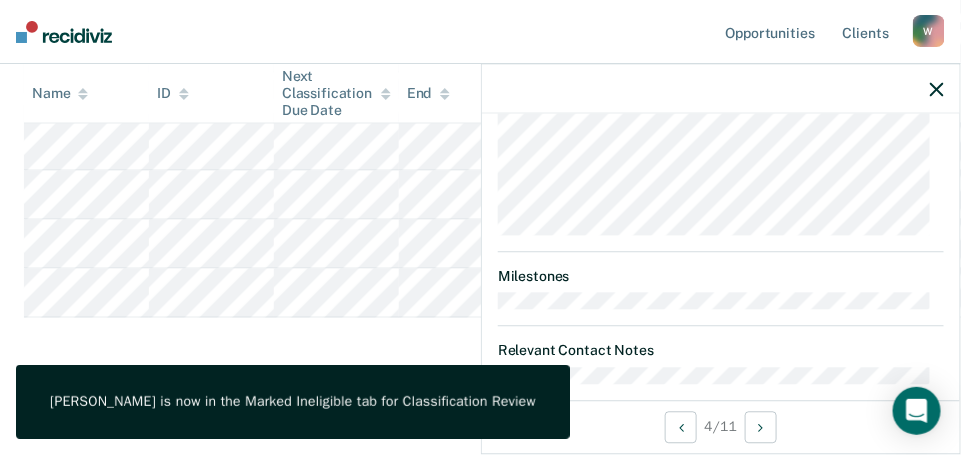 scroll, scrollTop: 736, scrollLeft: 0, axis: vertical 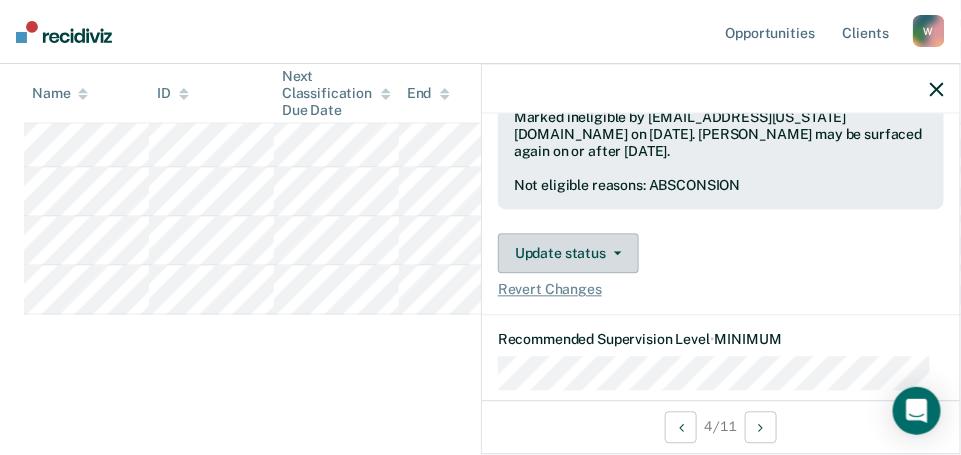 click on "Update status" at bounding box center [568, 254] 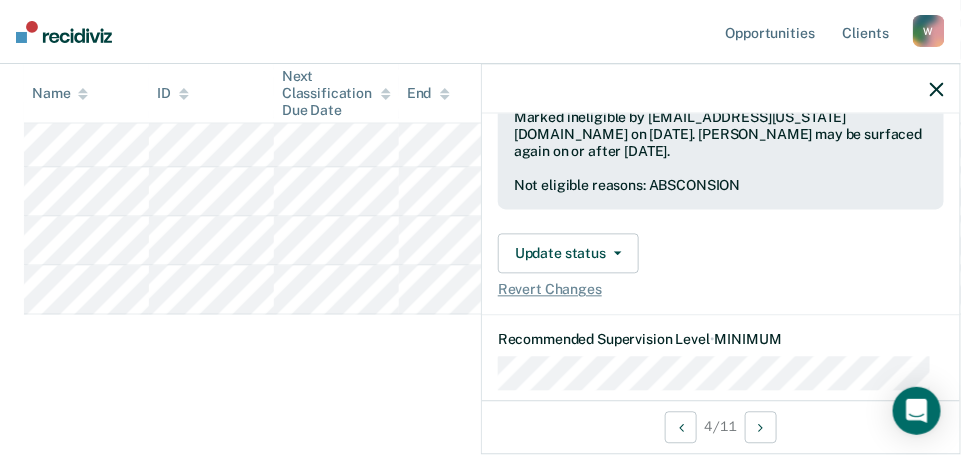 click on "Validated by data from COMS Recommended classification review date, based on supervision start date and last classification review date, is [DATE]   Currently eligible based on offense type and supervision   level     Marked ineligible by [EMAIL_ADDRESS][US_STATE][DOMAIN_NAME] on [DATE]. [PERSON_NAME] may be surfaced again on or after [DATE].     Not eligible reasons: ABSCONSION Update status Mark Pending Update Ineligibility Revert Changes" at bounding box center (721, 134) 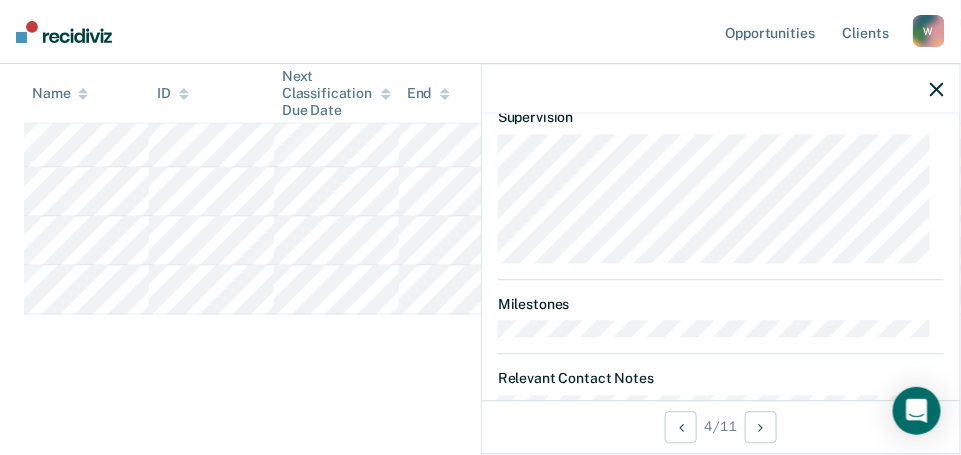 scroll, scrollTop: 736, scrollLeft: 0, axis: vertical 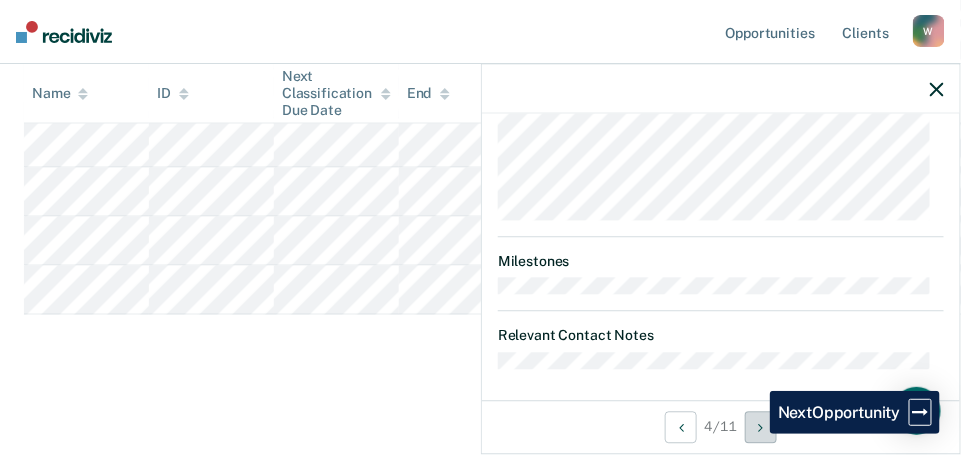 click at bounding box center (761, 427) 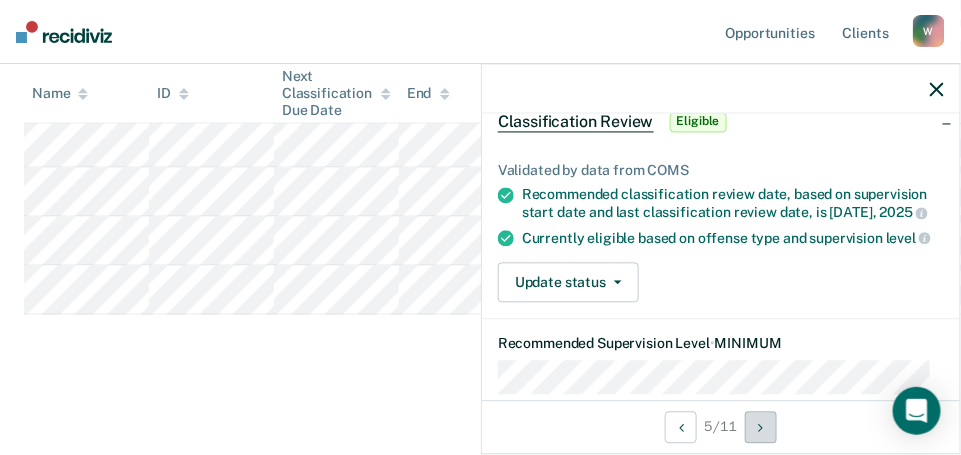 scroll, scrollTop: 114, scrollLeft: 0, axis: vertical 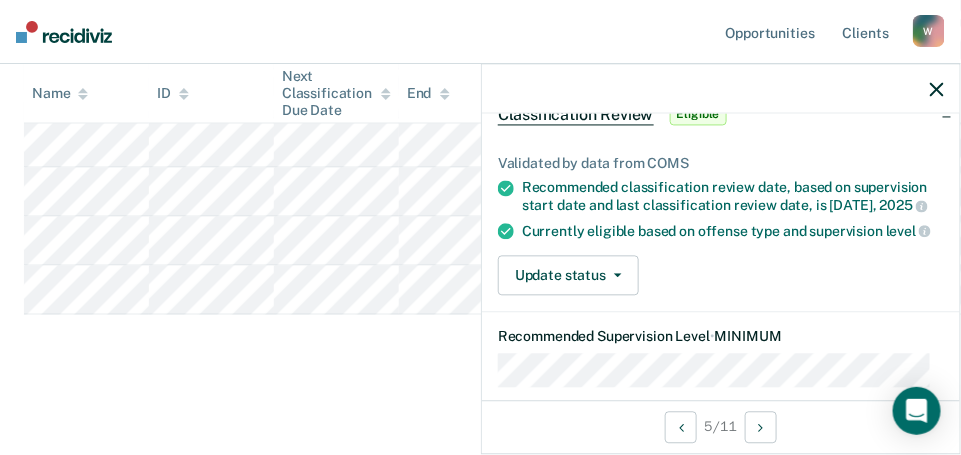 click on "Update status [PERSON_NAME] Mark Ineligible" at bounding box center [721, 276] 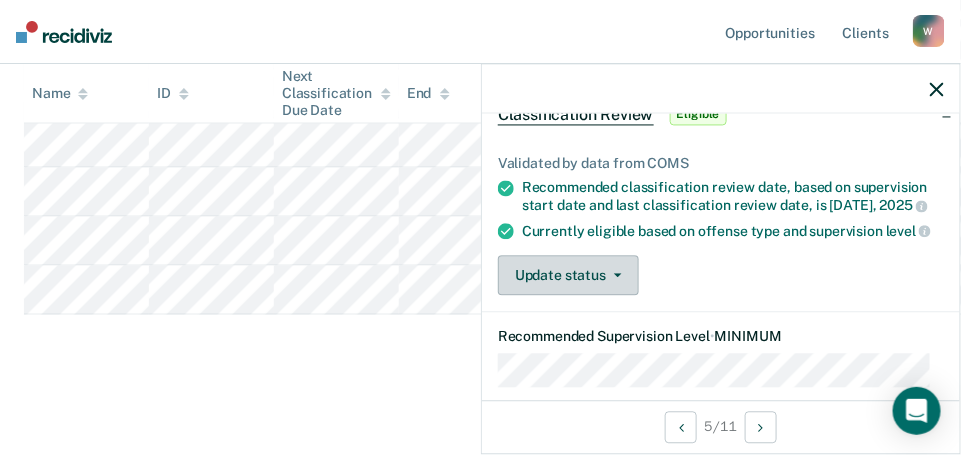 click 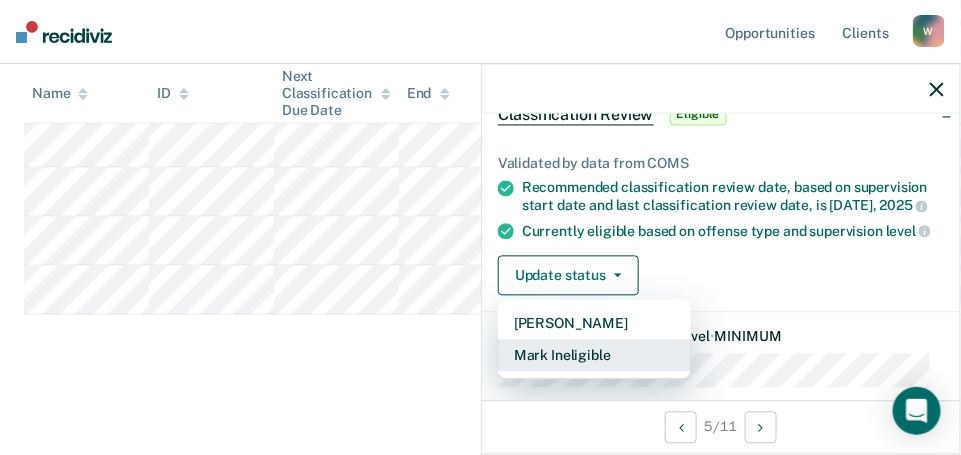 click on "Mark Ineligible" at bounding box center (594, 356) 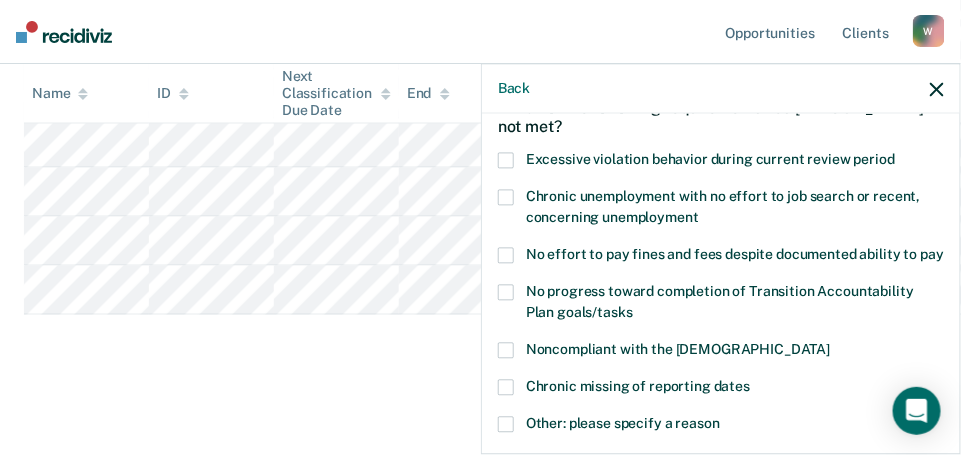 scroll, scrollTop: 211, scrollLeft: 0, axis: vertical 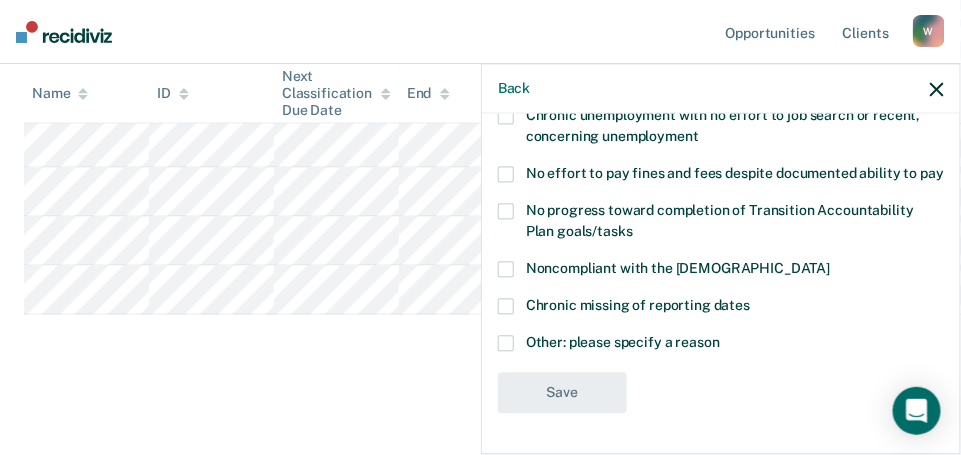 click on "LL   Which of the following requirements has [PERSON_NAME] not met? Excessive violation behavior during current review period Chronic unemployment with no effort to job search or recent, concerning unemployment No effort to pay fines and fees despite documented ability to pay No progress toward completion of Transition Accountability Plan goals/tasks Noncompliant with the [DEMOGRAPHIC_DATA] Chronic missing of reporting dates Other: please specify a reason Save" at bounding box center (721, 282) 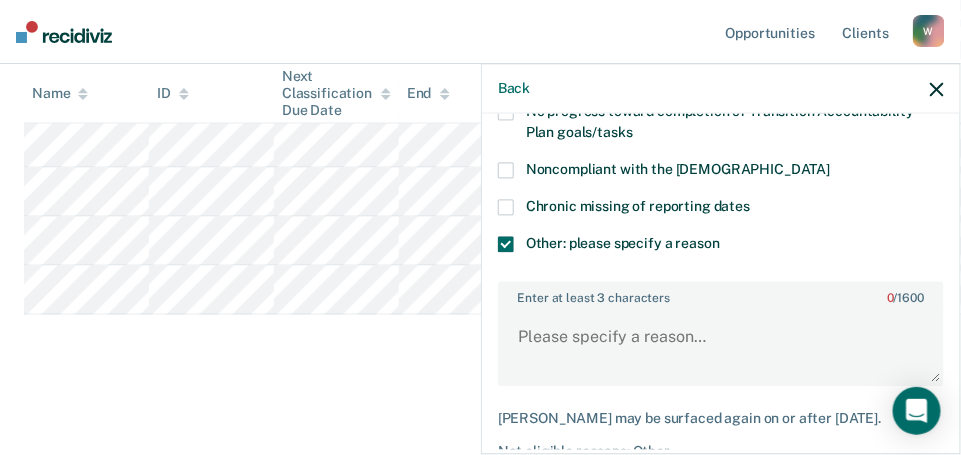 scroll, scrollTop: 297, scrollLeft: 0, axis: vertical 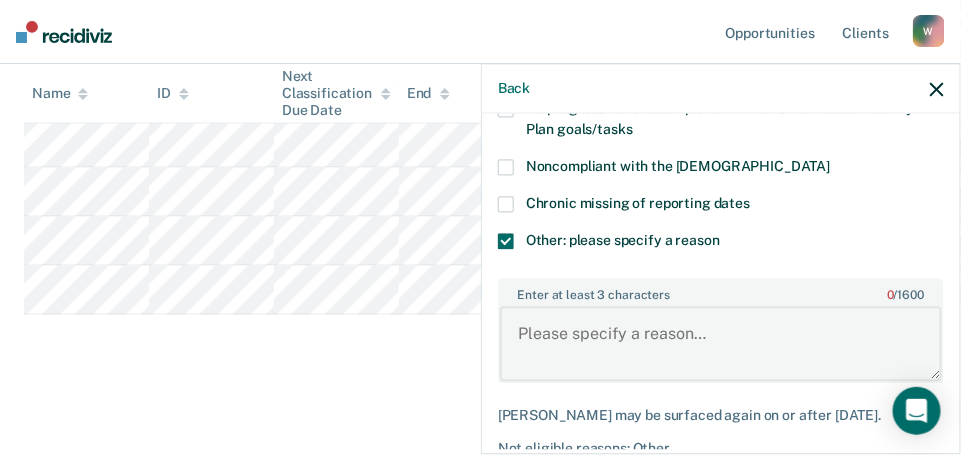 paste on "CONTINUE TO WORK ON [DEMOGRAPHIC_DATA] CONDITONS. CHECK COMS FOR UPDATES." 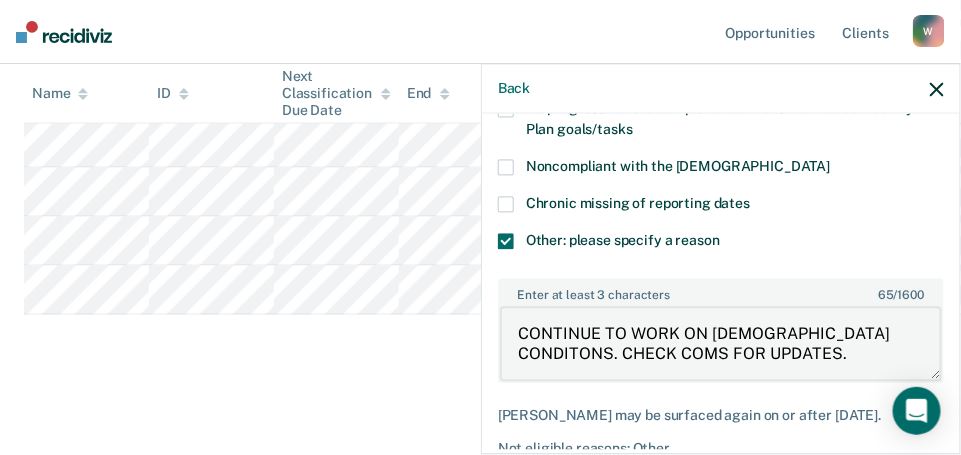 scroll, scrollTop: 412, scrollLeft: 0, axis: vertical 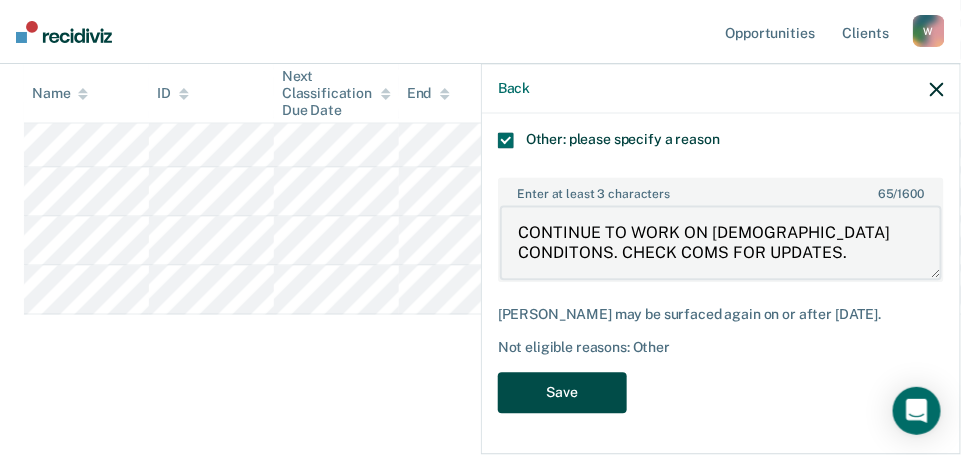 type on "CONTINUE TO WORK ON [DEMOGRAPHIC_DATA] CONDITONS. CHECK COMS FOR UPDATES." 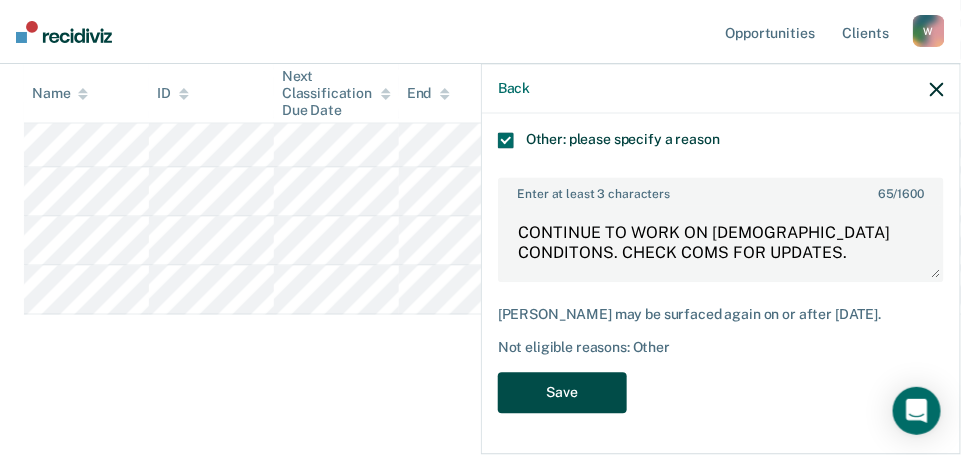 click on "Save" at bounding box center (562, 393) 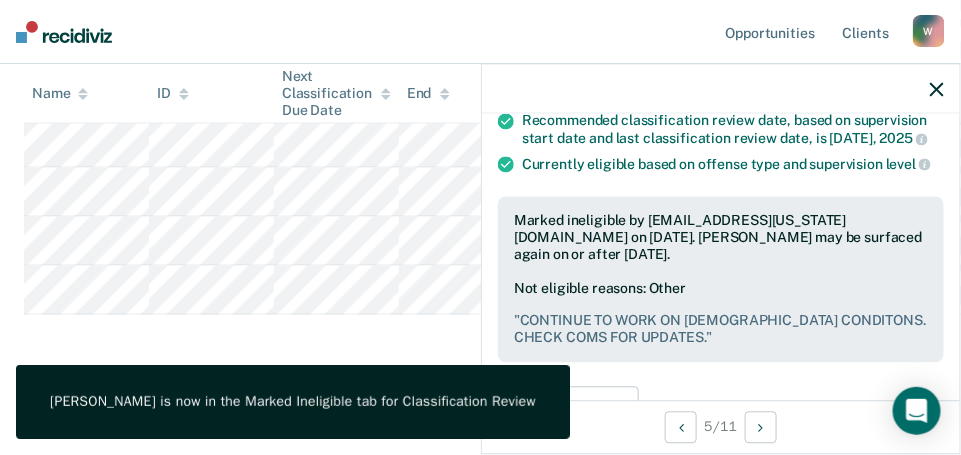 scroll, scrollTop: 0, scrollLeft: 0, axis: both 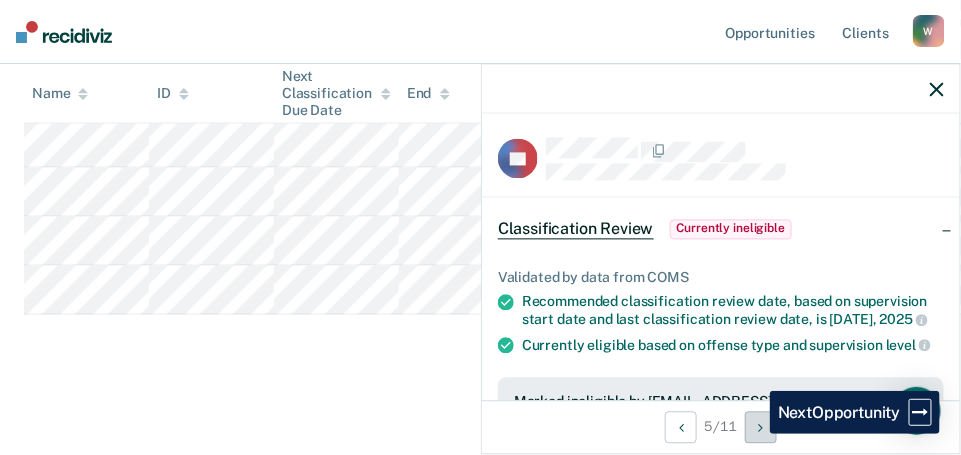 click at bounding box center [761, 427] 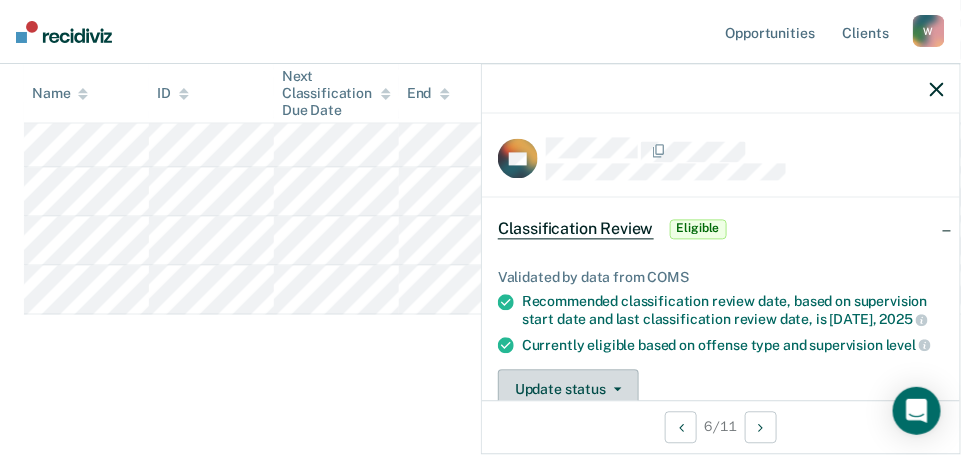click 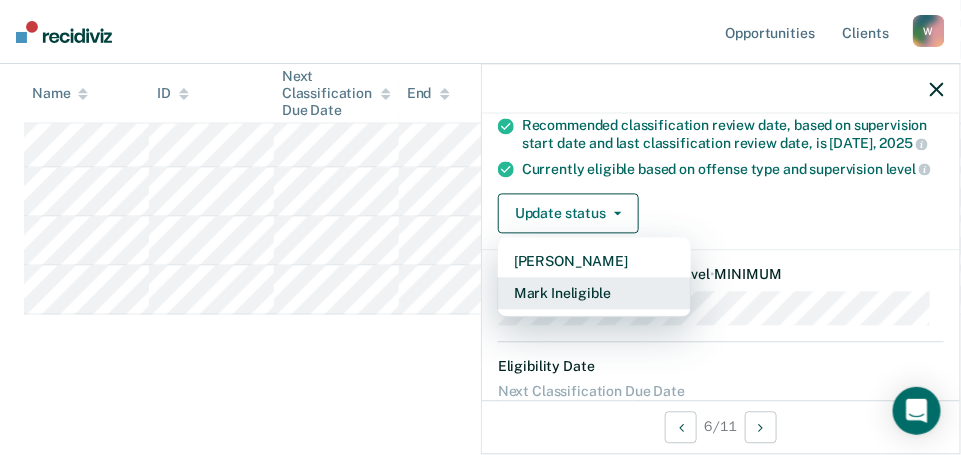 click on "Mark Ineligible" at bounding box center [594, 294] 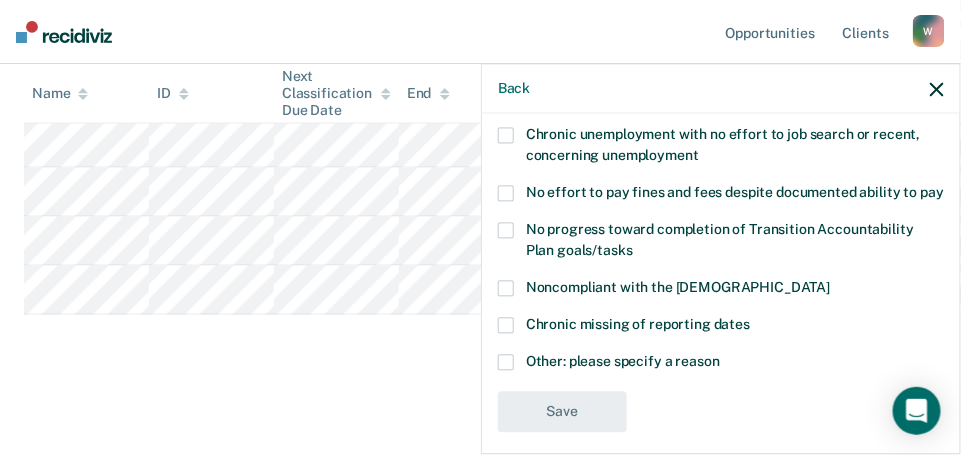 click at bounding box center (506, 363) 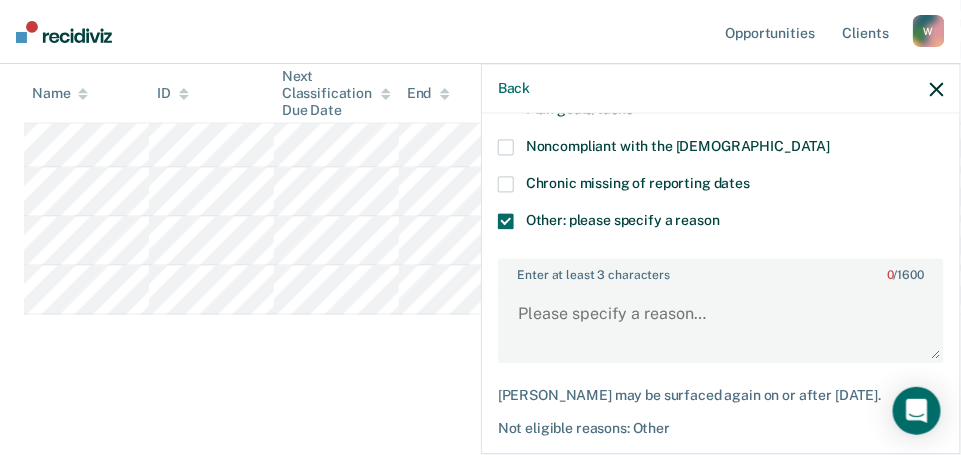 scroll, scrollTop: 318, scrollLeft: 0, axis: vertical 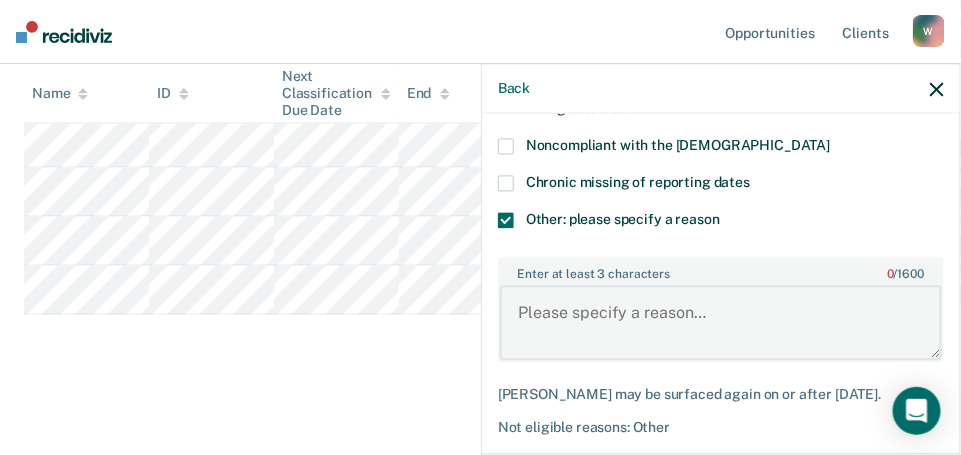 click on "Enter at least 3 characters 0  /  1600" at bounding box center [721, 323] 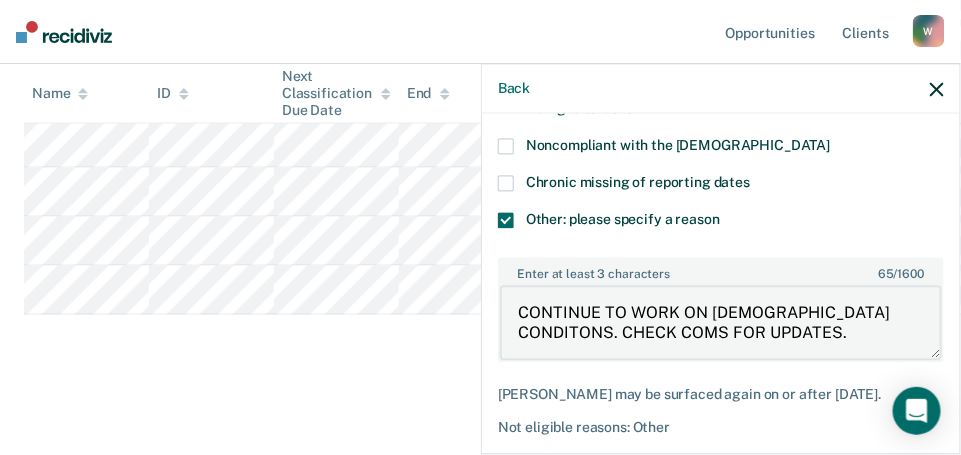 scroll, scrollTop: 412, scrollLeft: 0, axis: vertical 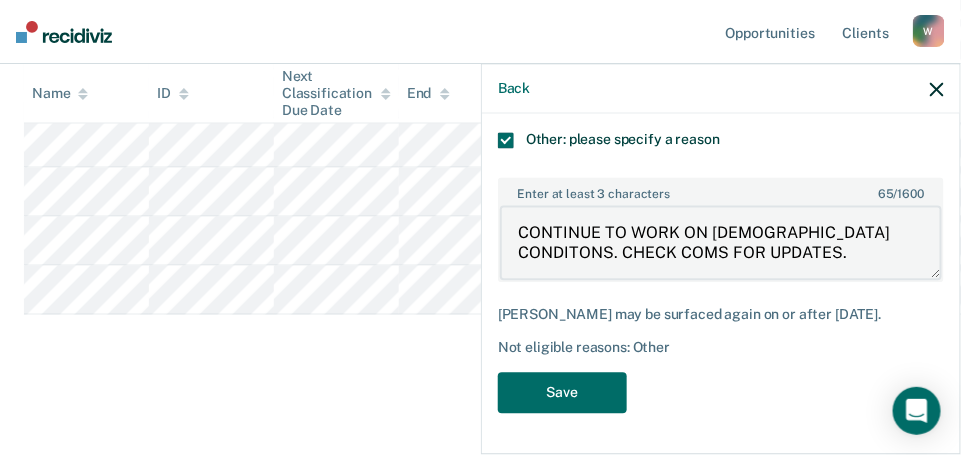 type on "CONTINUE TO WORK ON [DEMOGRAPHIC_DATA] CONDITONS. CHECK COMS FOR UPDATES." 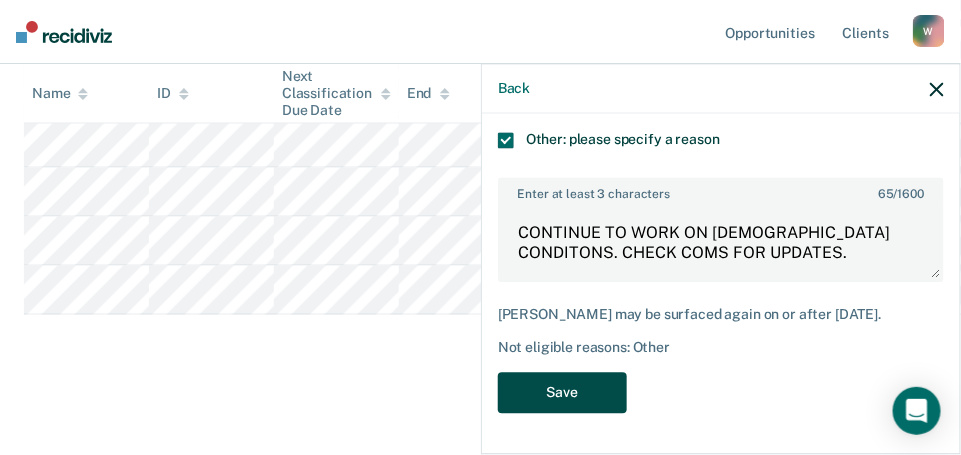 click on "Save" at bounding box center [562, 393] 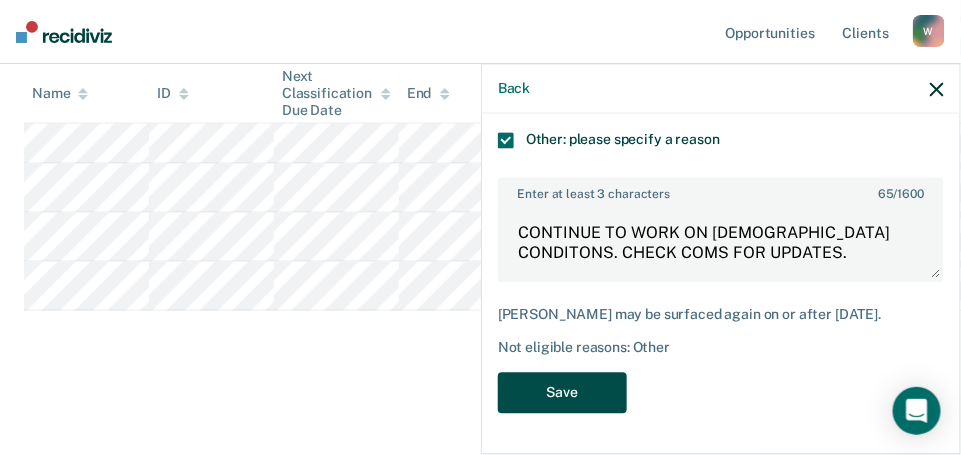 scroll, scrollTop: 635, scrollLeft: 0, axis: vertical 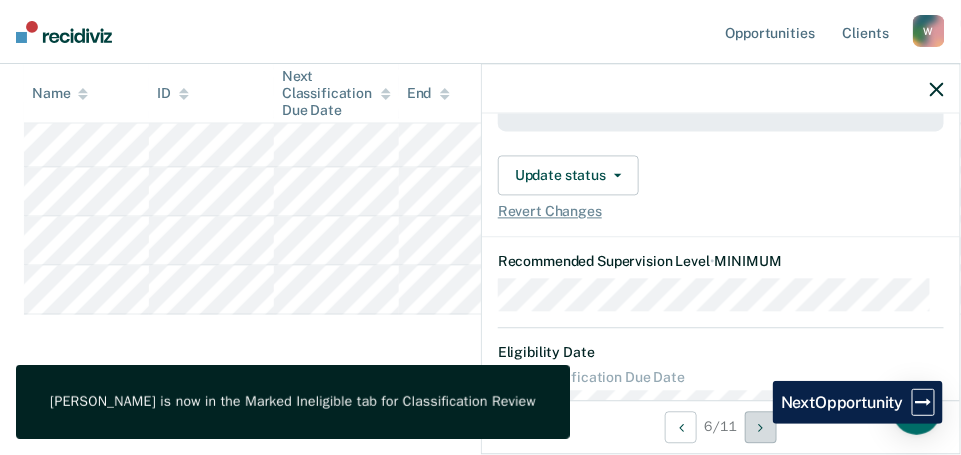 click at bounding box center [761, 427] 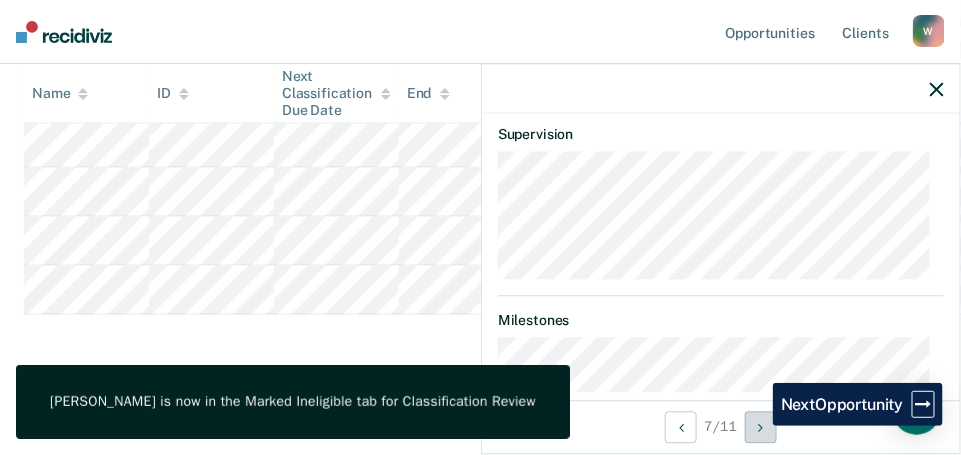 scroll, scrollTop: 215, scrollLeft: 0, axis: vertical 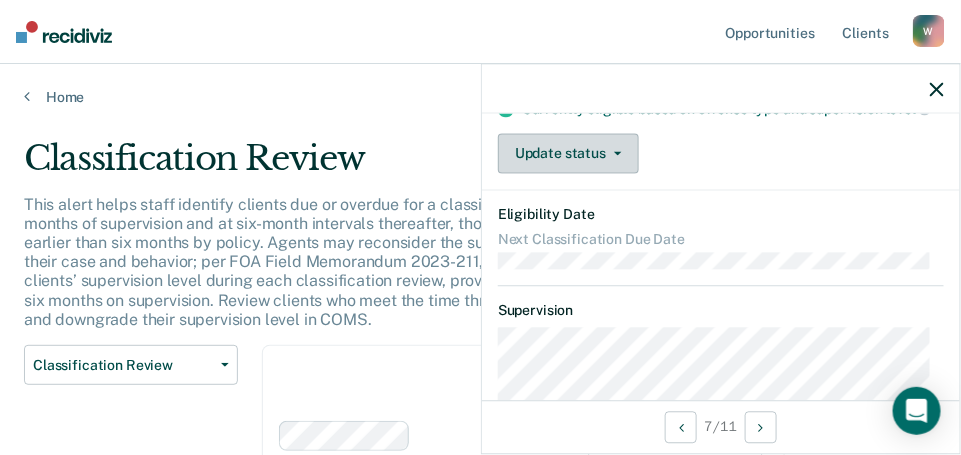 click on "Update status" at bounding box center [568, 154] 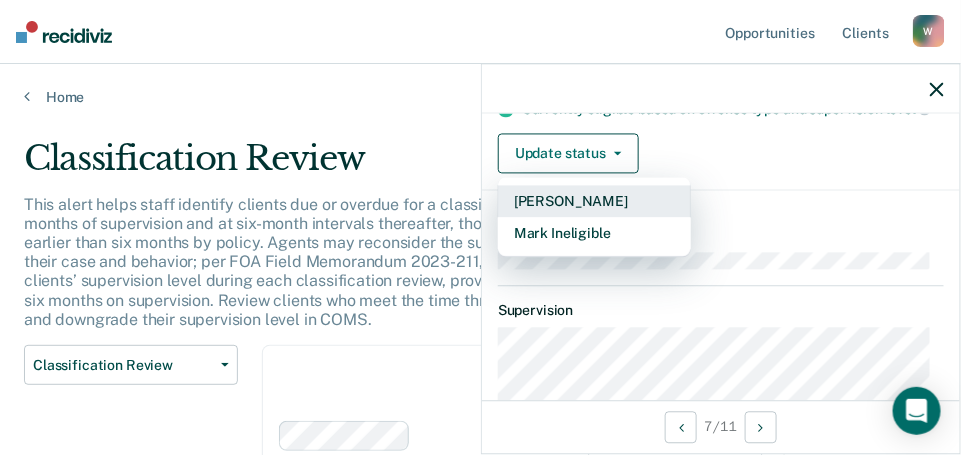 click on "[PERSON_NAME]" at bounding box center (594, 202) 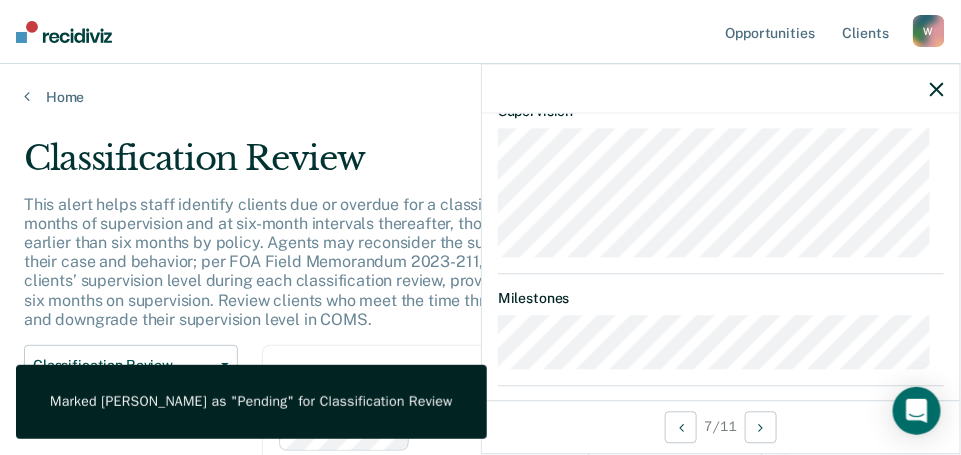 scroll, scrollTop: 633, scrollLeft: 0, axis: vertical 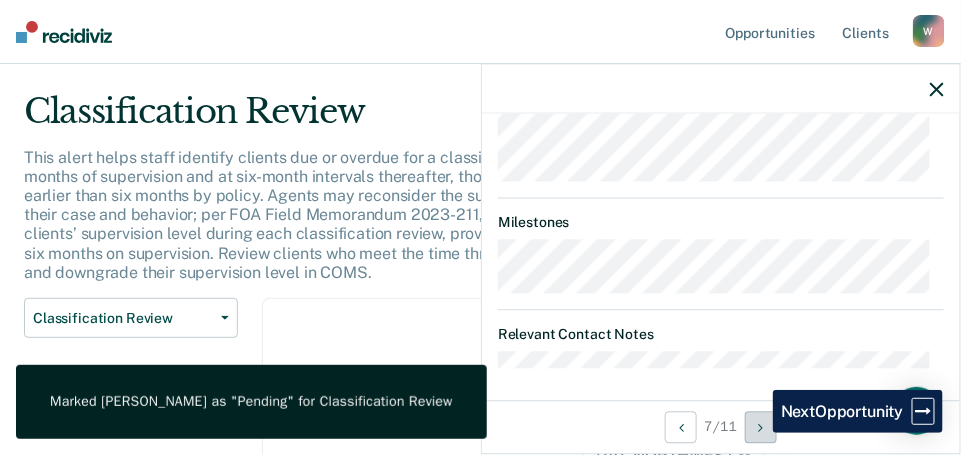 click at bounding box center (761, 427) 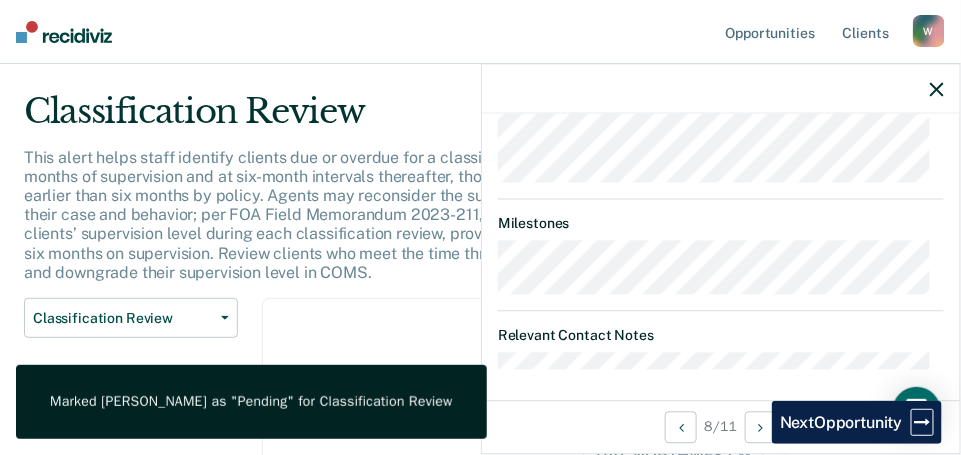 click on "8  /  11" at bounding box center [721, 426] 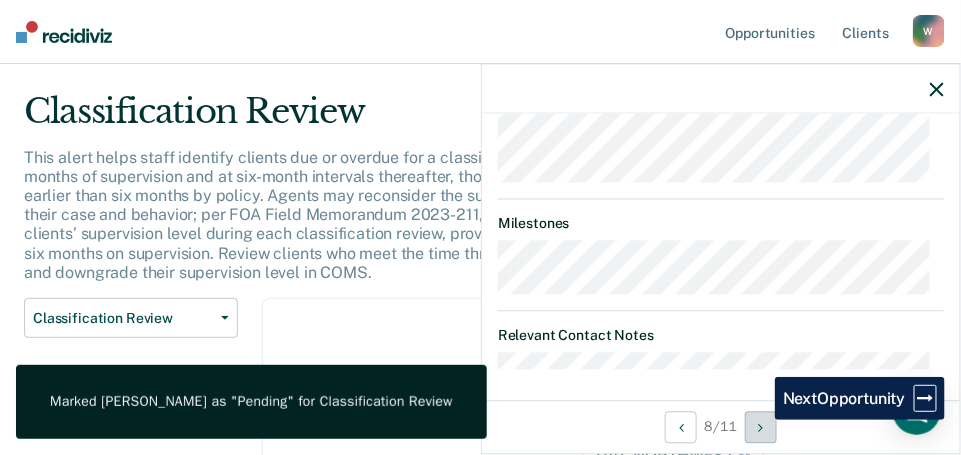 click at bounding box center (761, 427) 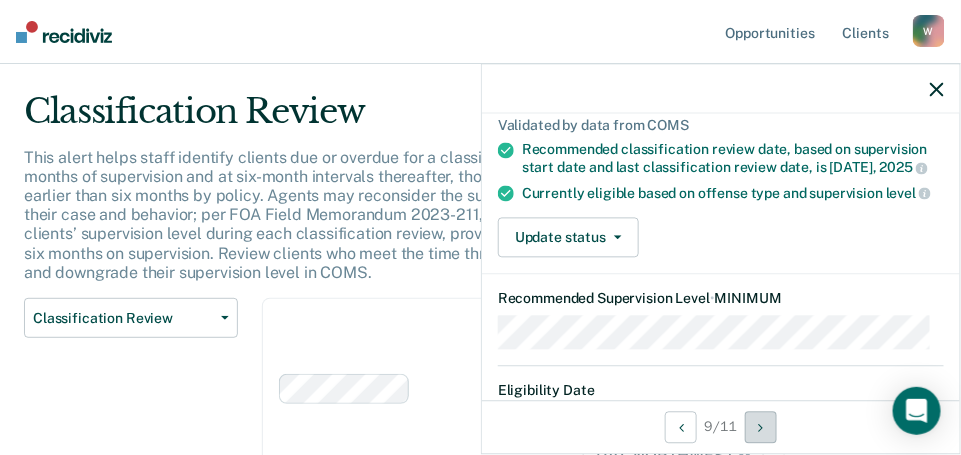 scroll, scrollTop: 167, scrollLeft: 0, axis: vertical 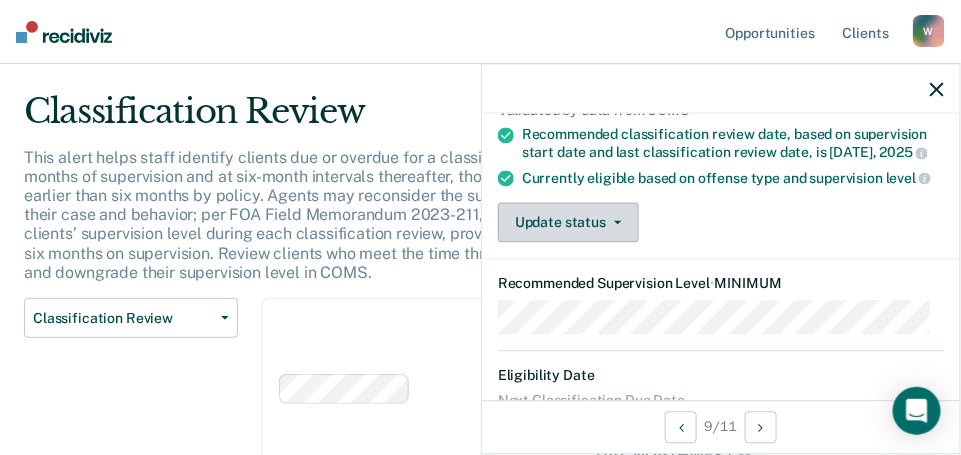 click on "Update status" at bounding box center [568, 223] 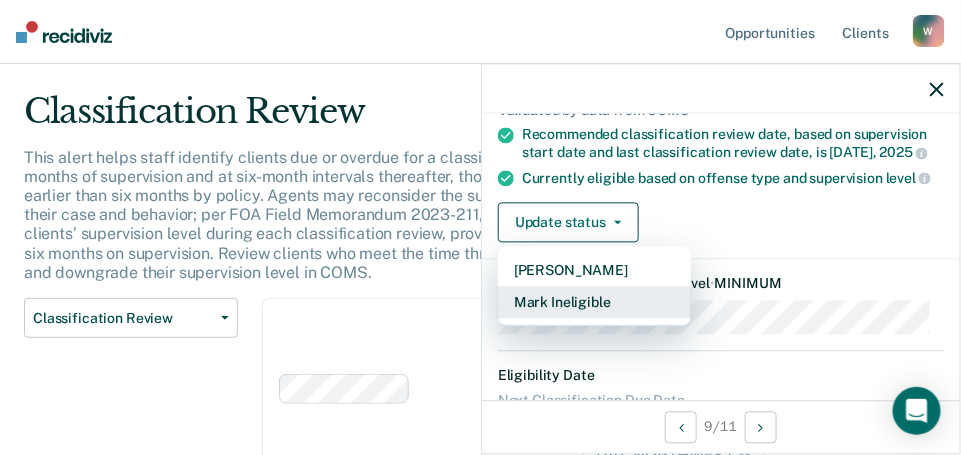 click on "Mark Ineligible" at bounding box center (594, 303) 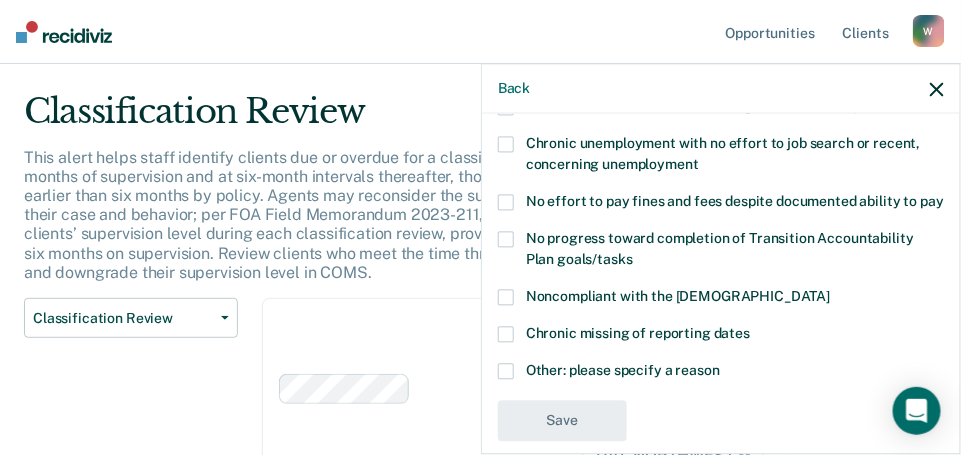 click on "Chronic missing of reporting dates" at bounding box center [721, 345] 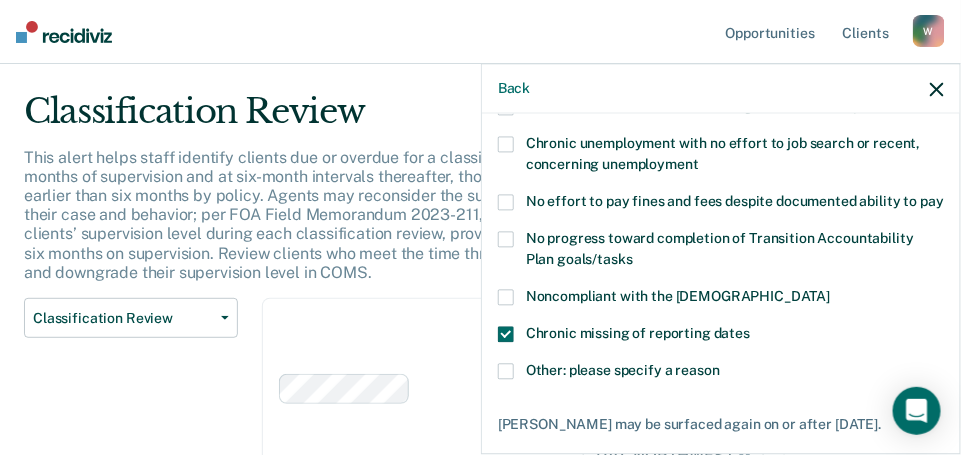 click at bounding box center [506, 372] 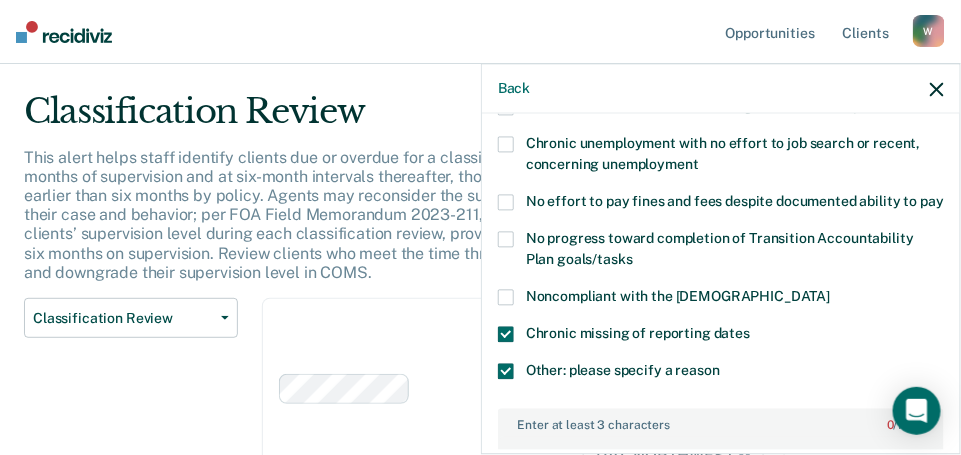 click at bounding box center [506, 335] 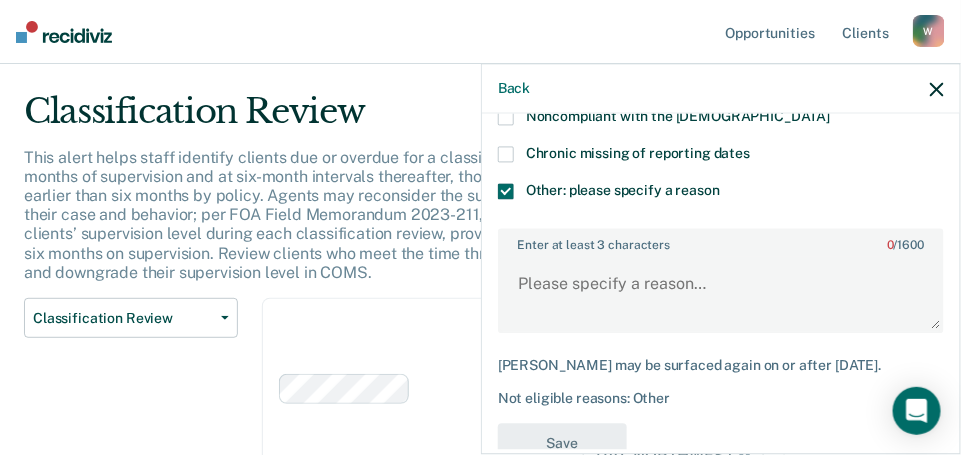 scroll, scrollTop: 349, scrollLeft: 0, axis: vertical 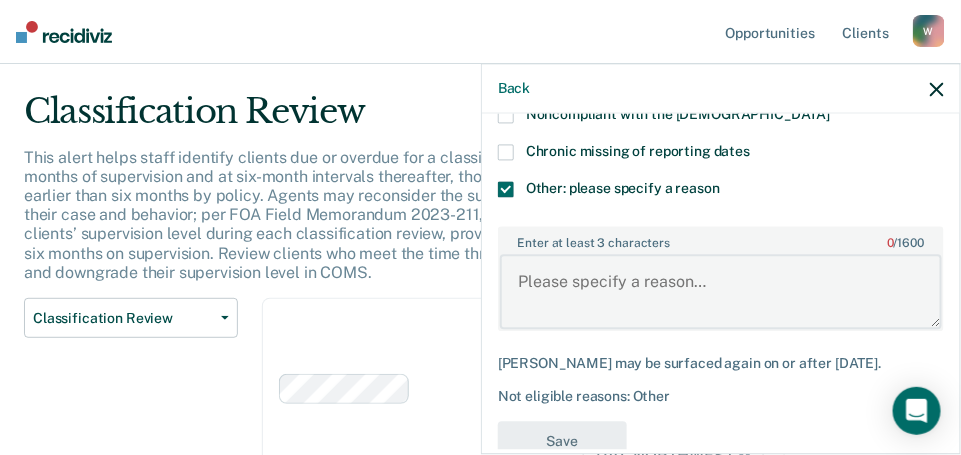 click on "Enter at least 3 characters 0  /  1600" at bounding box center [721, 292] 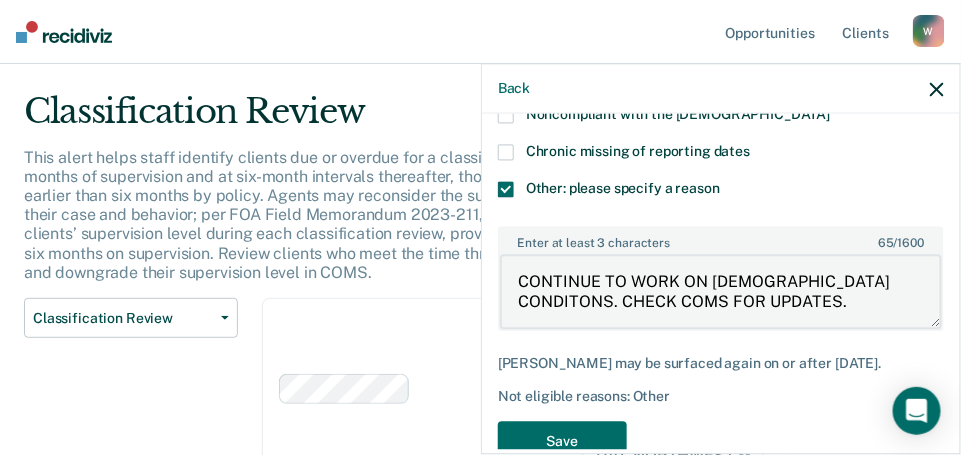 scroll, scrollTop: 429, scrollLeft: 0, axis: vertical 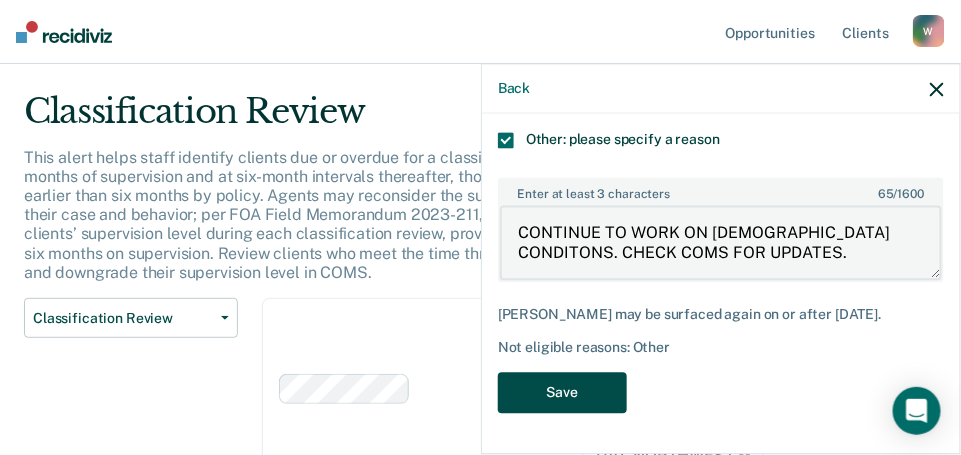type on "CONTINUE TO WORK ON [DEMOGRAPHIC_DATA] CONDITONS. CHECK COMS FOR UPDATES." 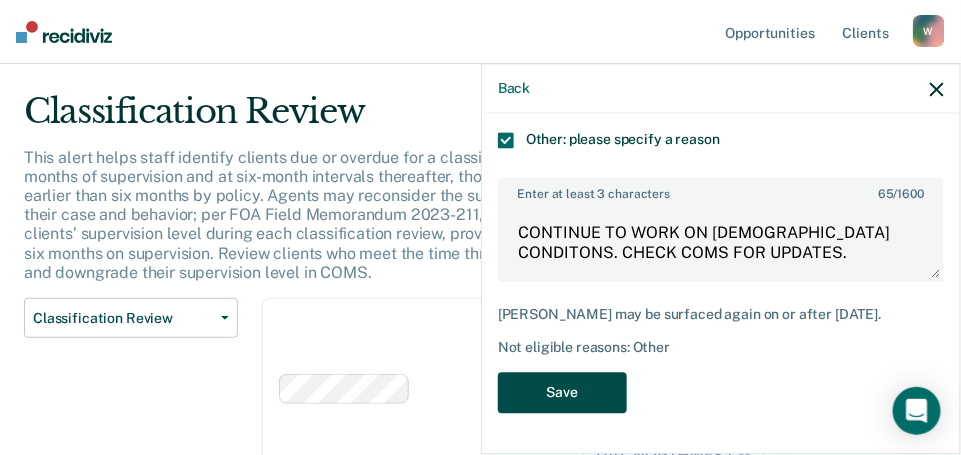 click on "Save" at bounding box center (562, 393) 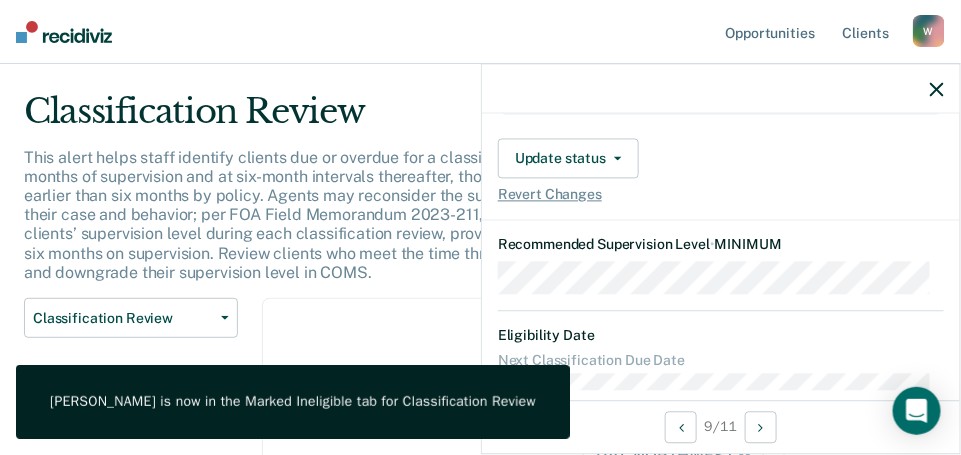 click on "CC   Classification Review Currently ineligible Validated by data from COMS Recommended classification review date, based on supervision start date and last classification review date, is [DATE]   Currently eligible based on offense type and supervision   level     Marked ineligible by [EMAIL_ADDRESS][US_STATE][DOMAIN_NAME] on [DATE]. [PERSON_NAME] may be surfaced again on or after [DATE].     Not eligible reasons: Other " CONTINUE TO WORK ON [DEMOGRAPHIC_DATA] CONDITONS. CHECK COMS FOR UPDATES.  " Update status Mark Pending Update Ineligibility Revert Changes Recommended Supervision Level   •  MINIMUM Eligibility Date Next Classification Due Date Supervision Milestones Relevant Contact Notes" at bounding box center (721, 217) 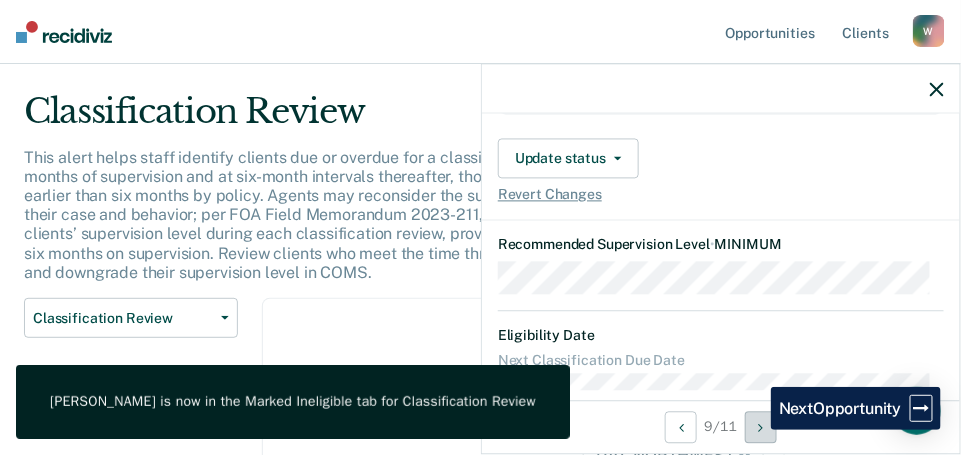 click at bounding box center (761, 427) 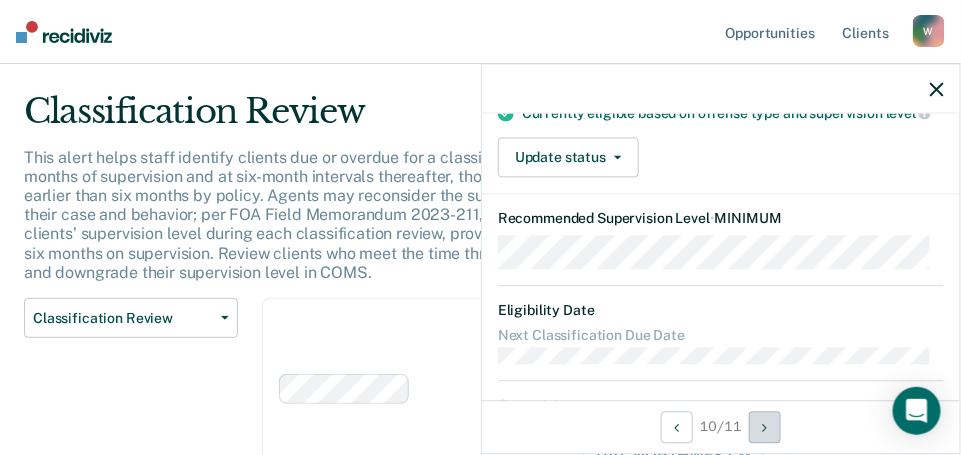scroll, scrollTop: 0, scrollLeft: 0, axis: both 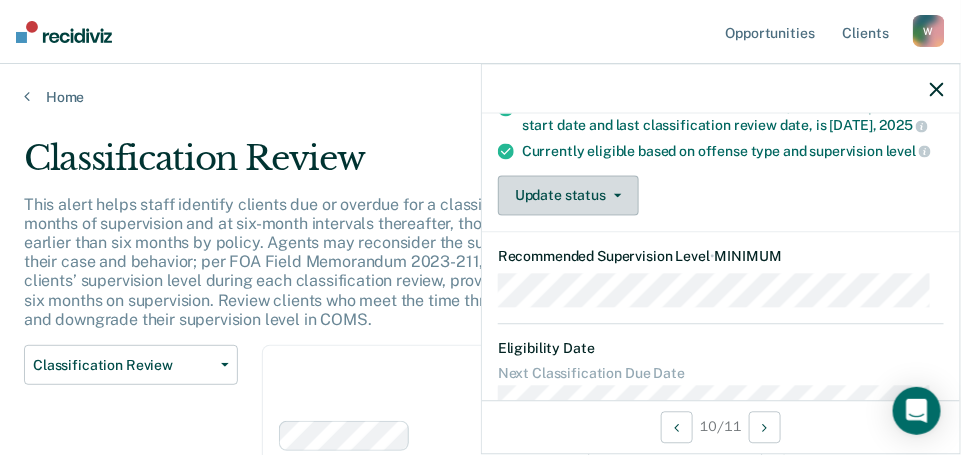 click on "Update status" at bounding box center (568, 196) 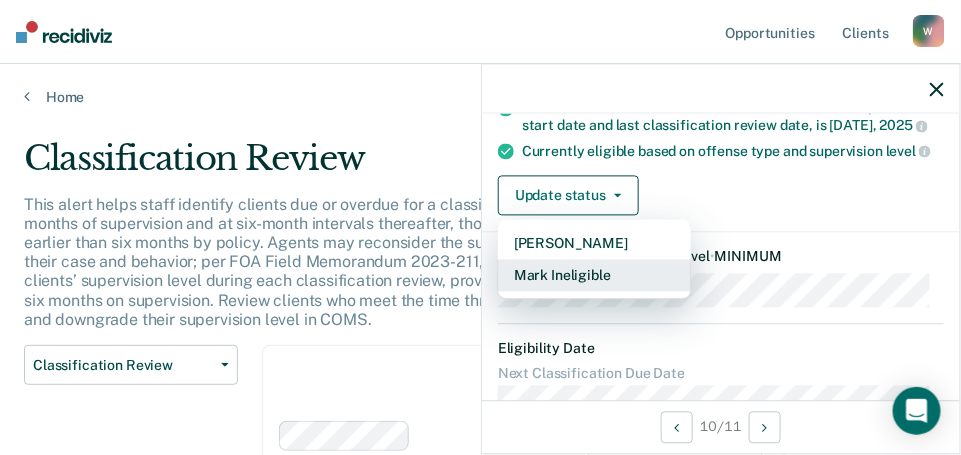 click on "Mark Ineligible" at bounding box center (594, 276) 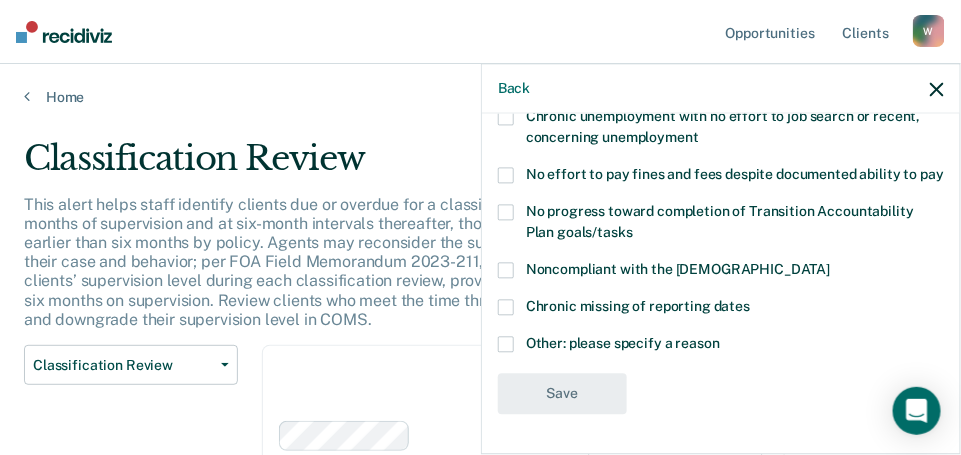 click at bounding box center (506, 345) 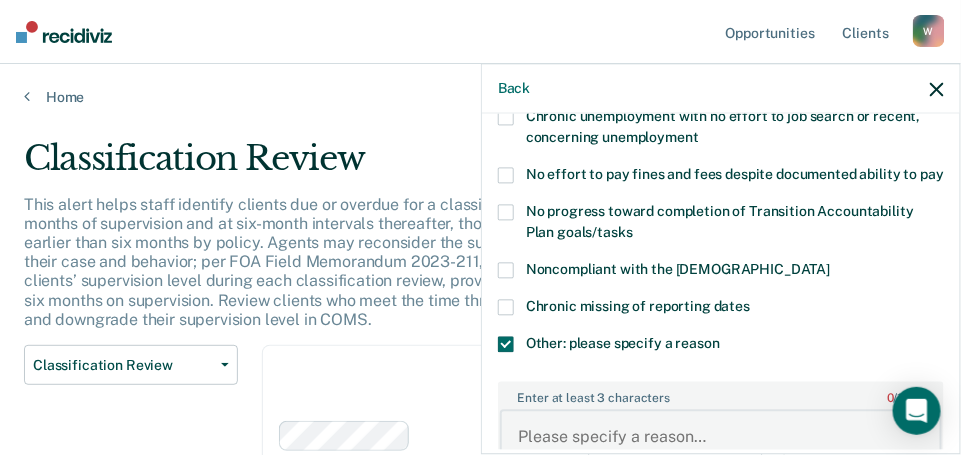 click on "Enter at least 3 characters 0  /  1600" at bounding box center [721, 447] 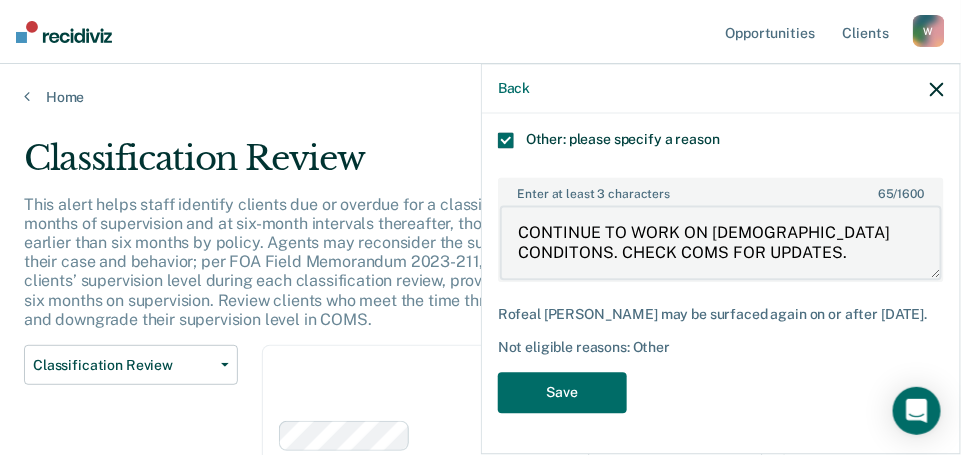 scroll, scrollTop: 422, scrollLeft: 0, axis: vertical 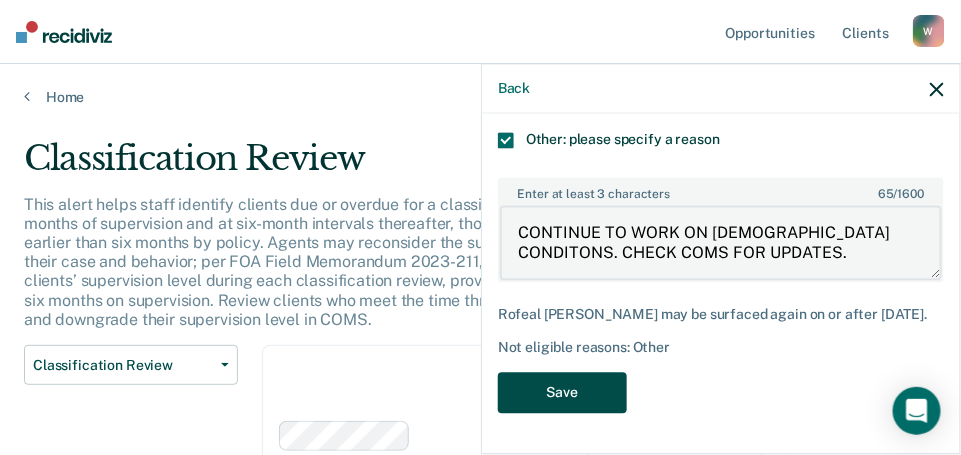 type on "CONTINUE TO WORK ON [DEMOGRAPHIC_DATA] CONDITONS. CHECK COMS FOR UPDATES." 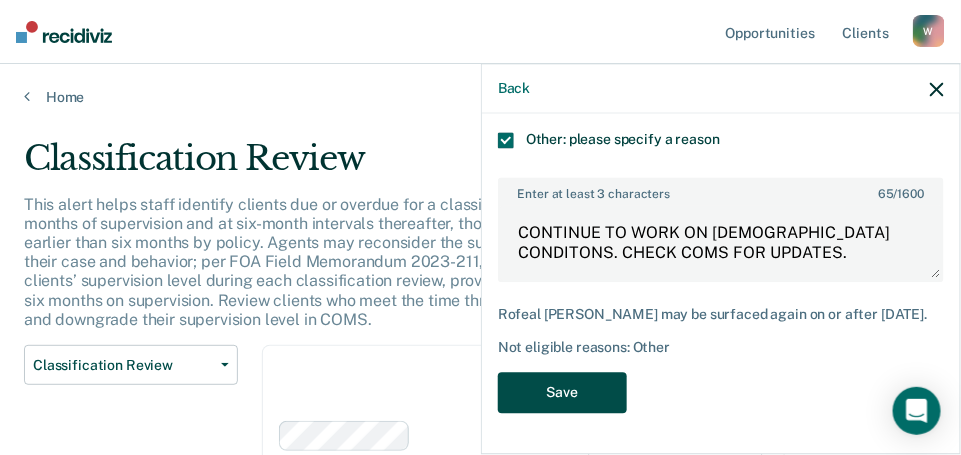 click on "Save" at bounding box center [562, 393] 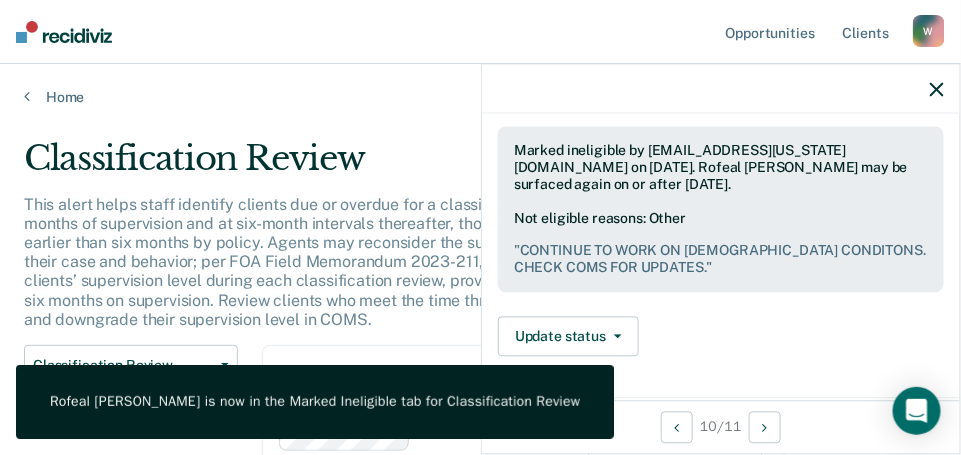 scroll, scrollTop: 253, scrollLeft: 0, axis: vertical 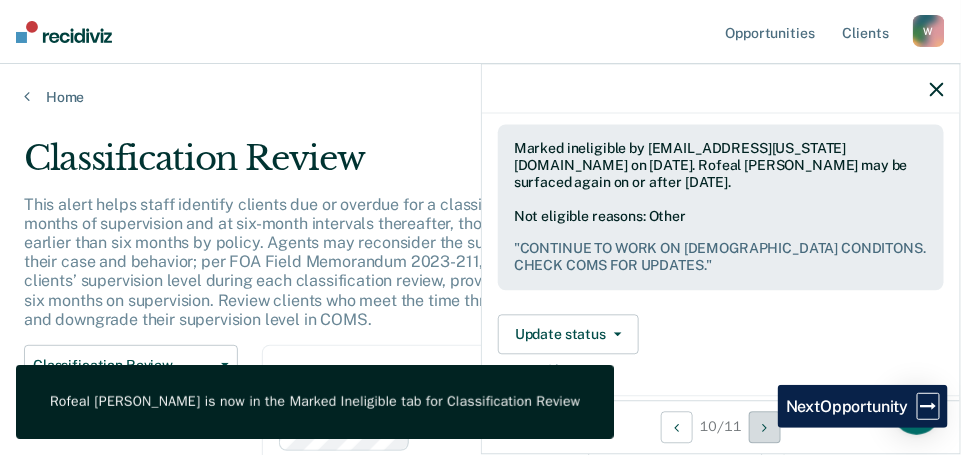 click at bounding box center [765, 427] 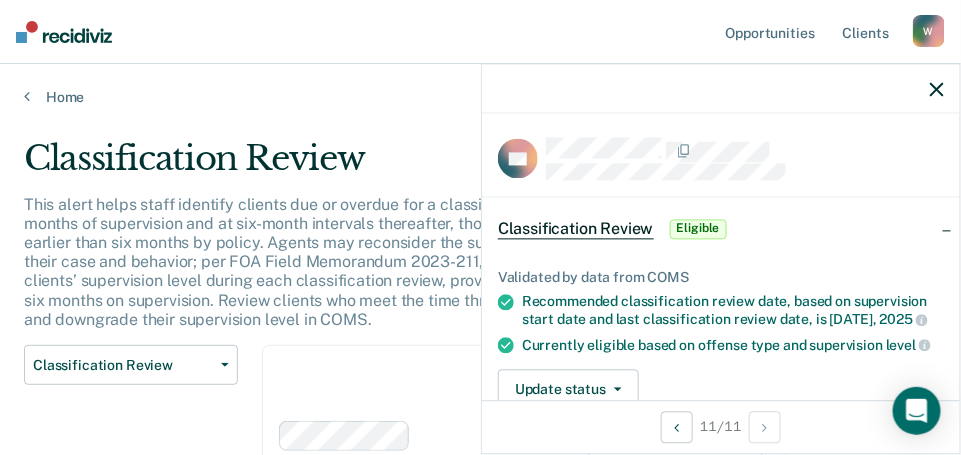 scroll, scrollTop: 152, scrollLeft: 0, axis: vertical 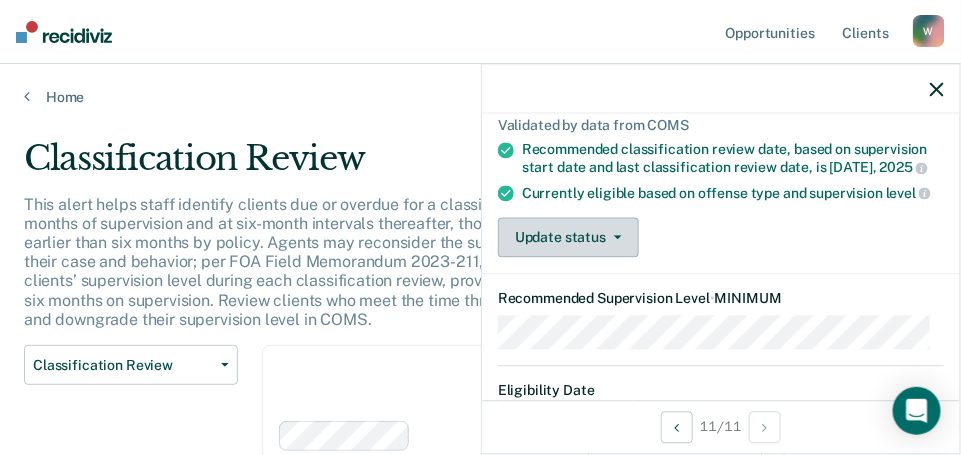 click on "Update status" at bounding box center (568, 238) 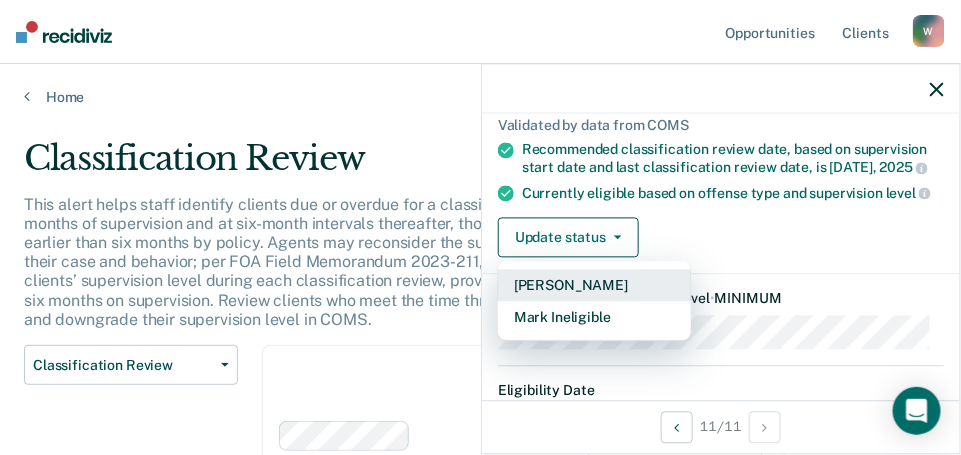 click on "[PERSON_NAME]" at bounding box center [594, 286] 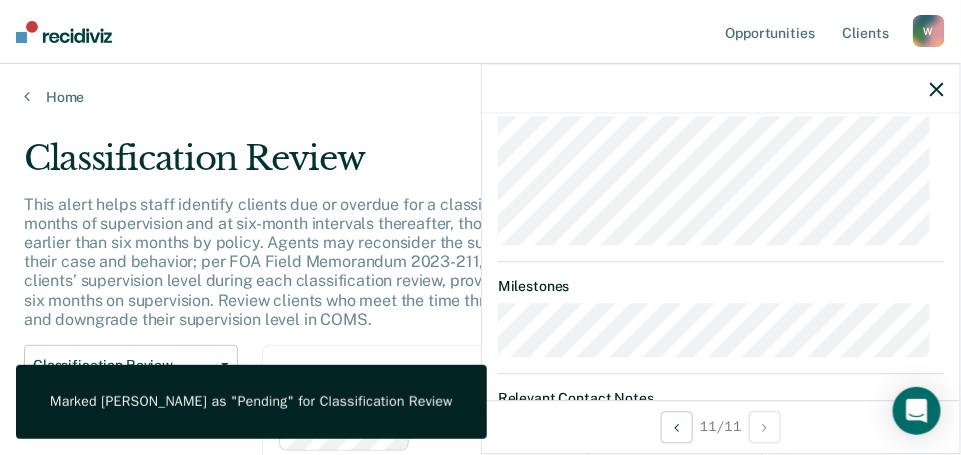 scroll, scrollTop: 665, scrollLeft: 0, axis: vertical 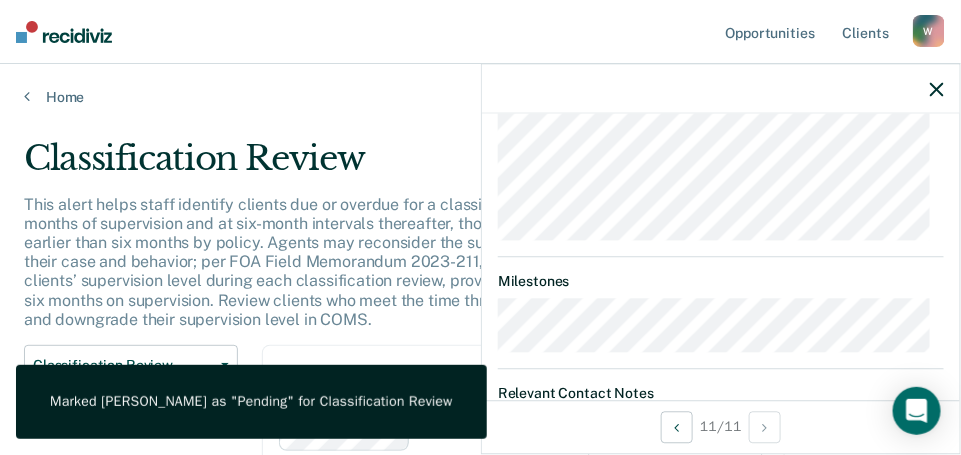 click on "Home" at bounding box center [480, 85] 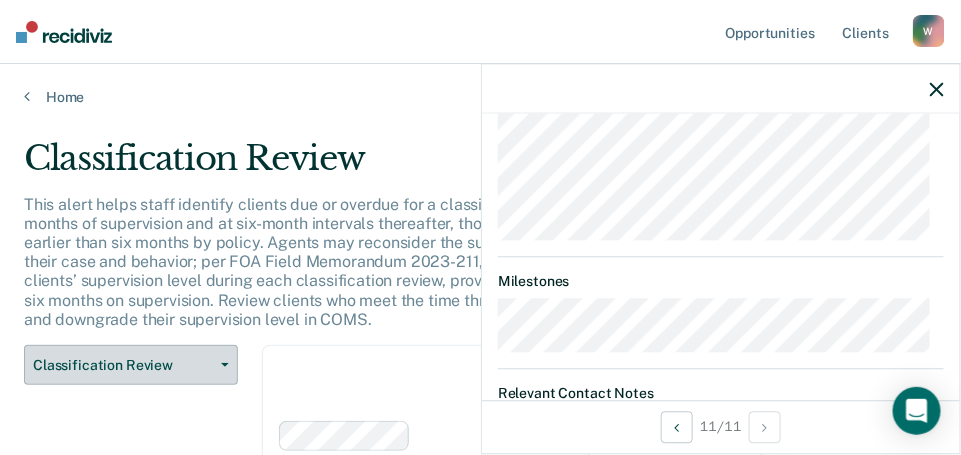 click on "Classification Review" at bounding box center [131, 365] 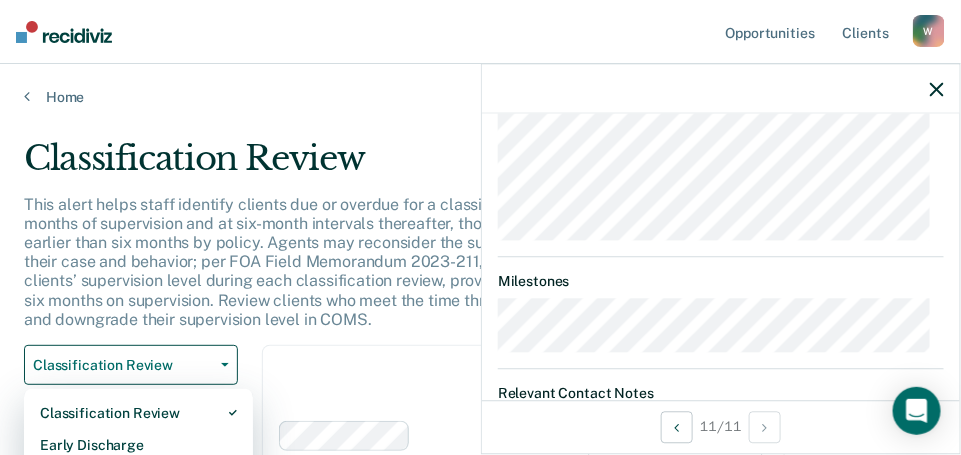 click on "This alert helps staff identify clients due or overdue for a classification review, which are generally mandated after six months of supervision and at six-month intervals thereafter, though some clients must receive a classification review earlier than six months by policy. Agents may reconsider the supervision level for a client based on developments in their case and behavior; per FOA Field Memorandum 2023-211, agents are presumptively required to downgrade clients’ supervision level during each classification review, provided that they have “satisfactorily completed” the prior six months on supervision. Review clients who meet the time threshold for classification review as per OP 06.04.130I and downgrade their supervision level in COMS." at bounding box center [453, 262] 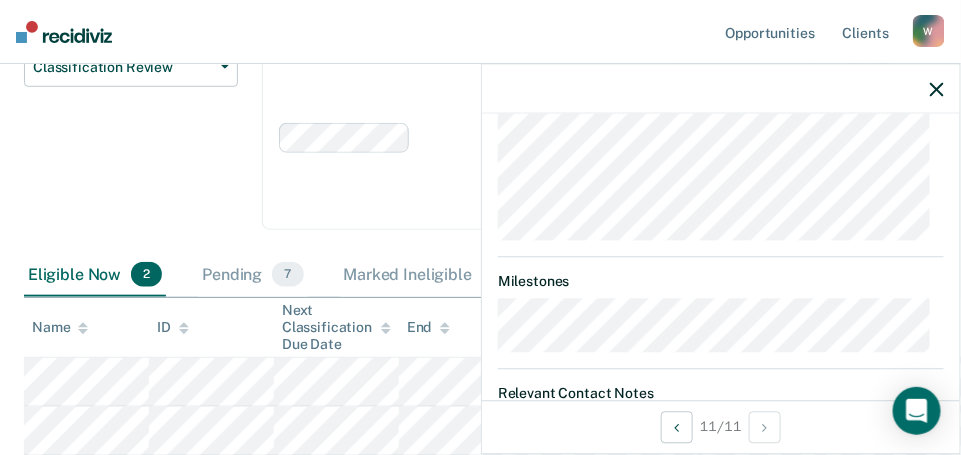 scroll, scrollTop: 439, scrollLeft: 0, axis: vertical 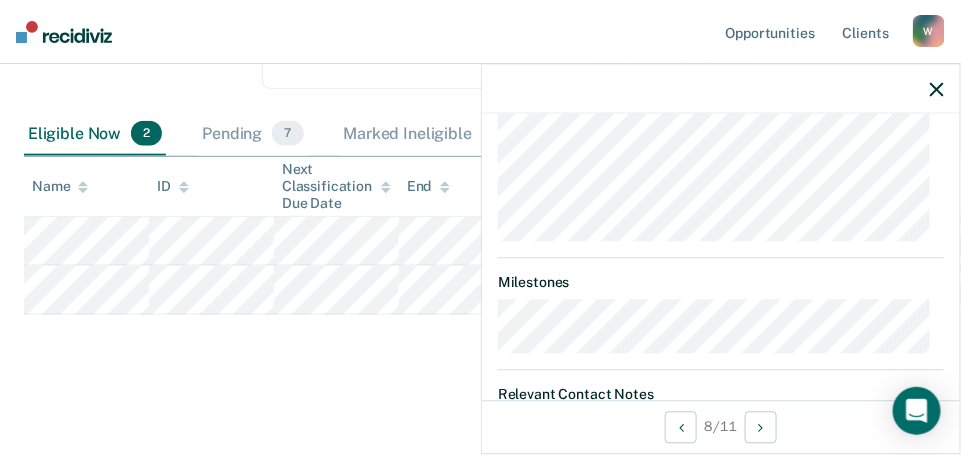 click on "Classification Review   This alert helps staff identify clients due or overdue for a classification review, which are generally mandated after six months of supervision and at six-month intervals thereafter, though some clients must receive a classification review earlier than six months by policy. Agents may reconsider the supervision level for a client based on developments in their case and behavior; per FOA Field Memorandum 2023-211, agents are presumptively required to downgrade clients’ supervision level during each classification review, provided that they have “satisfactorily completed” the prior six months on supervision. Review clients who meet the time threshold for classification review as per OP 06.04.130I and downgrade their supervision level in COMS. Classification Review Classification Review Early Discharge Minimum Telephone Reporting Overdue for Discharge Supervision Level Mismatch Clear   agents D10 - WEST   D10 - CENTRAL   D10 - NORTHEAST   D10 - NORTHWEST   Eligible Now 2 7 7 ID" at bounding box center [480, 36] 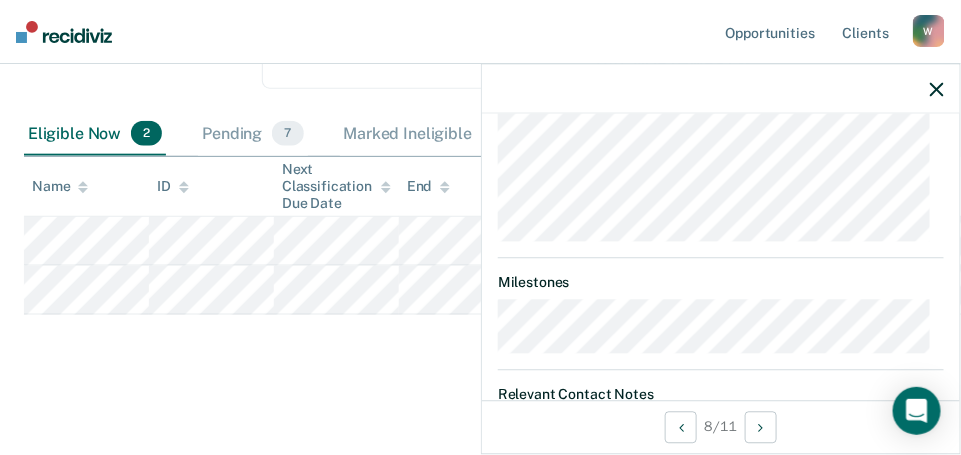 click on "Milestones" at bounding box center [721, 282] 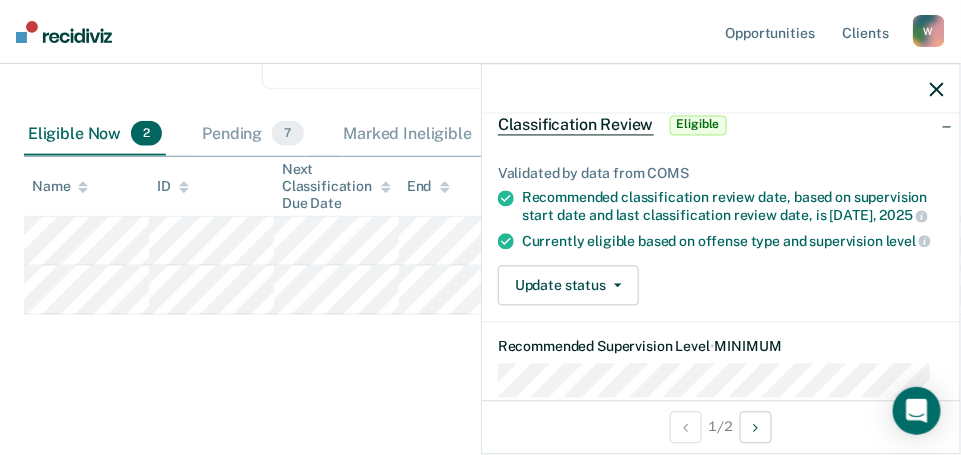 scroll, scrollTop: 81, scrollLeft: 0, axis: vertical 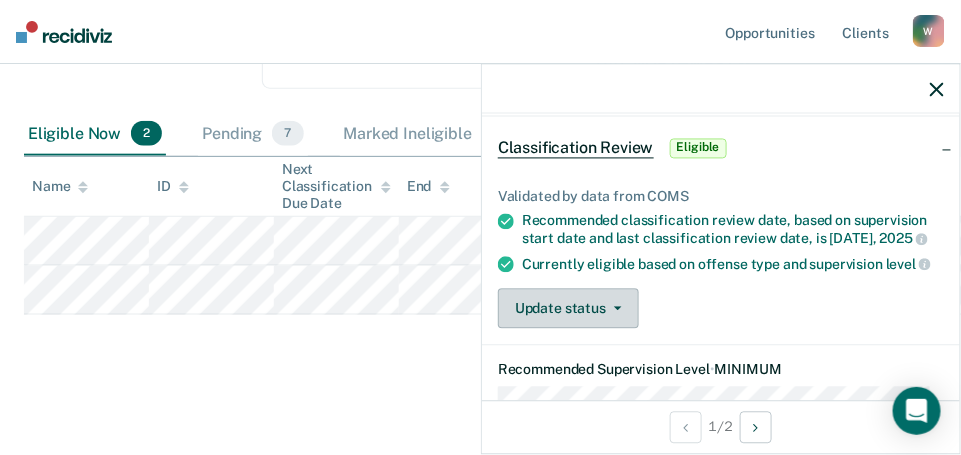 click on "Update status" at bounding box center [568, 309] 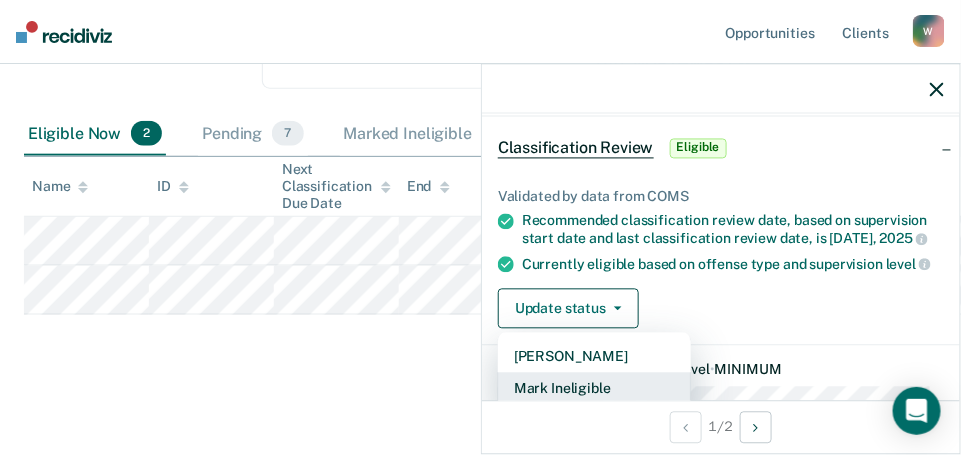 click on "Mark Ineligible" at bounding box center (594, 389) 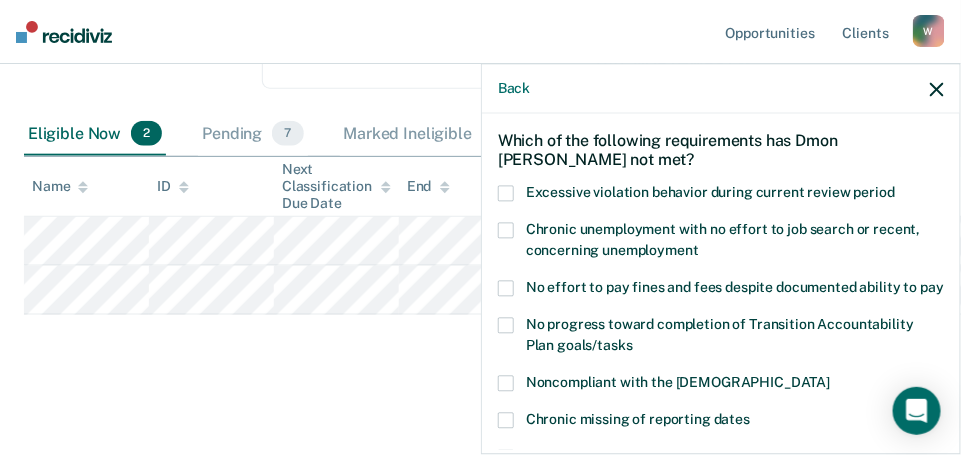 scroll, scrollTop: 211, scrollLeft: 0, axis: vertical 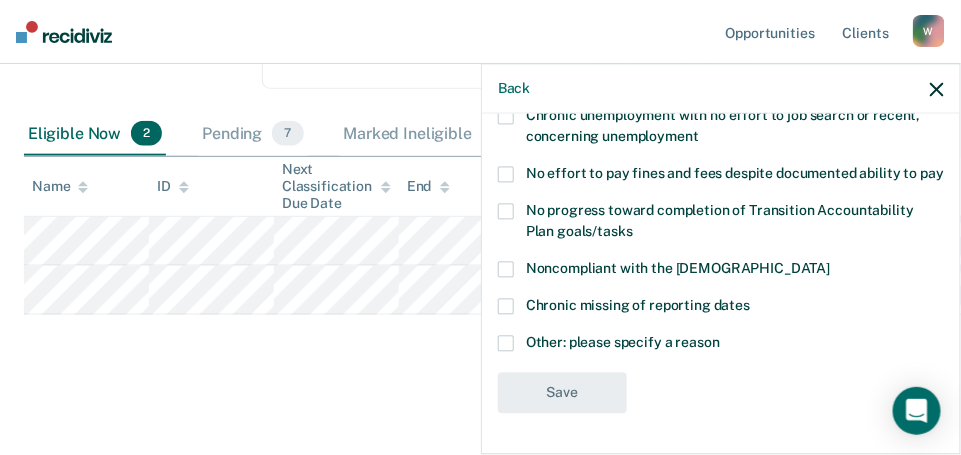 click at bounding box center [506, 344] 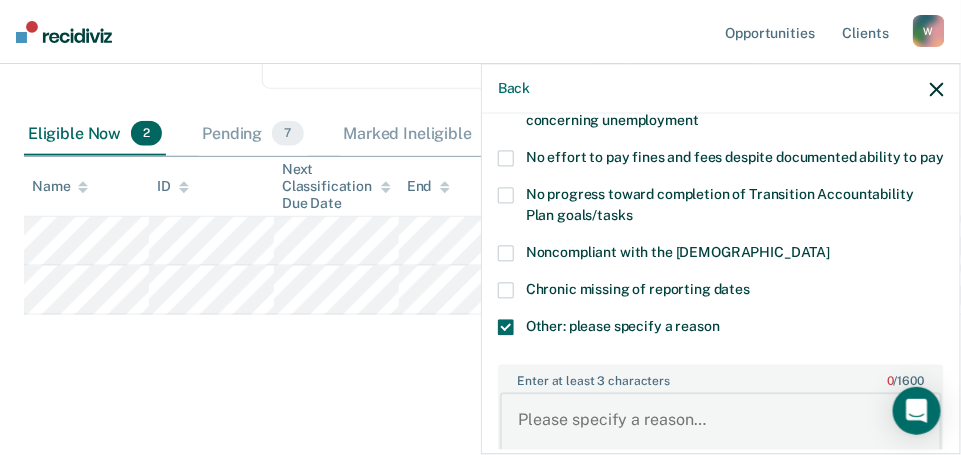 click on "Enter at least 3 characters 0  /  1600" at bounding box center (721, 430) 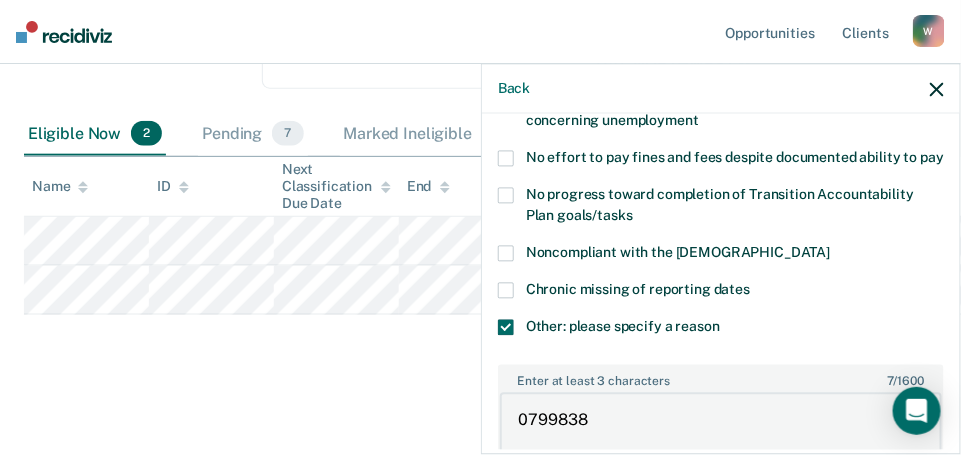 drag, startPoint x: 585, startPoint y: 440, endPoint x: 494, endPoint y: 422, distance: 92.76314 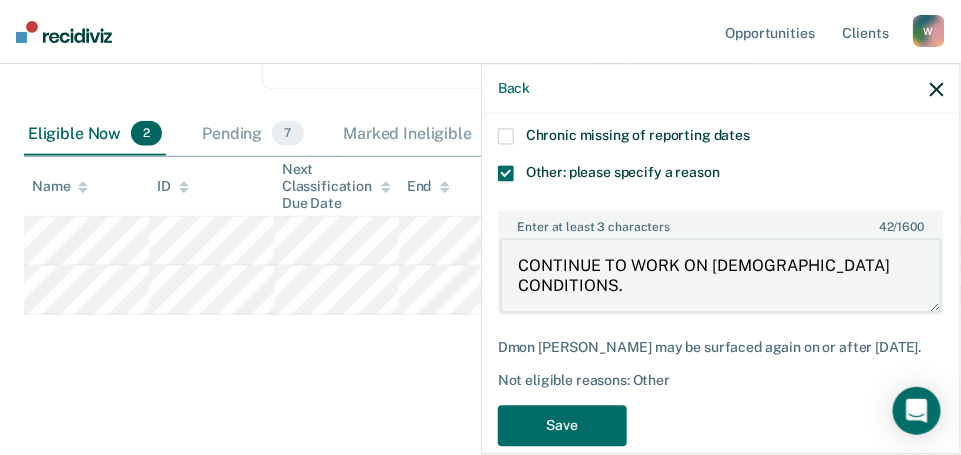 scroll, scrollTop: 365, scrollLeft: 0, axis: vertical 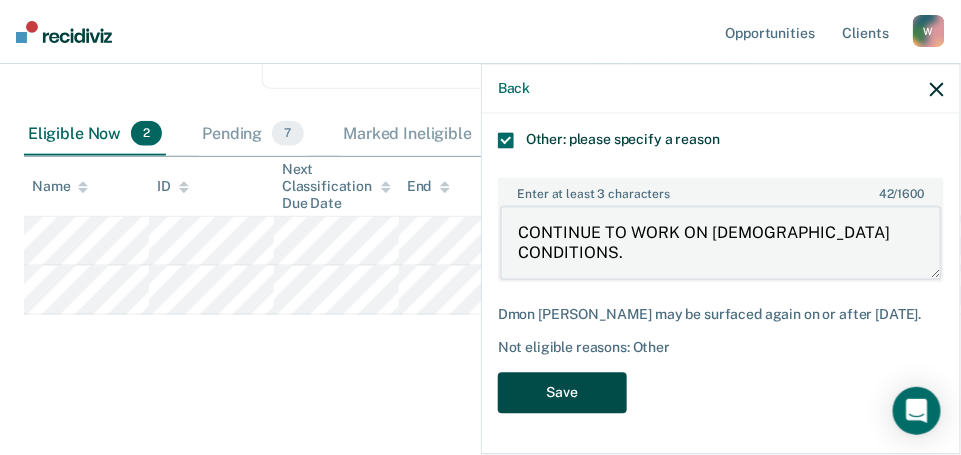 type on "CONTINUE TO WORK ON [DEMOGRAPHIC_DATA] CONDITIONS." 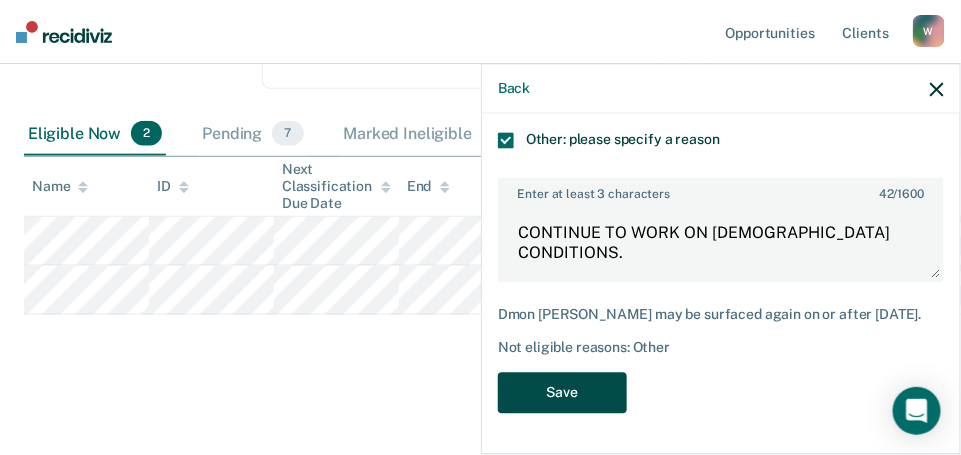 click on "Save" at bounding box center [562, 393] 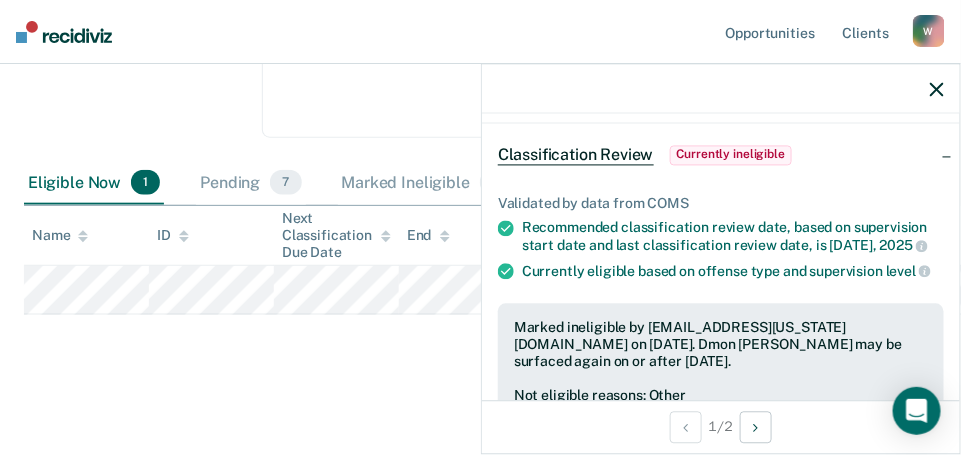scroll, scrollTop: 73, scrollLeft: 0, axis: vertical 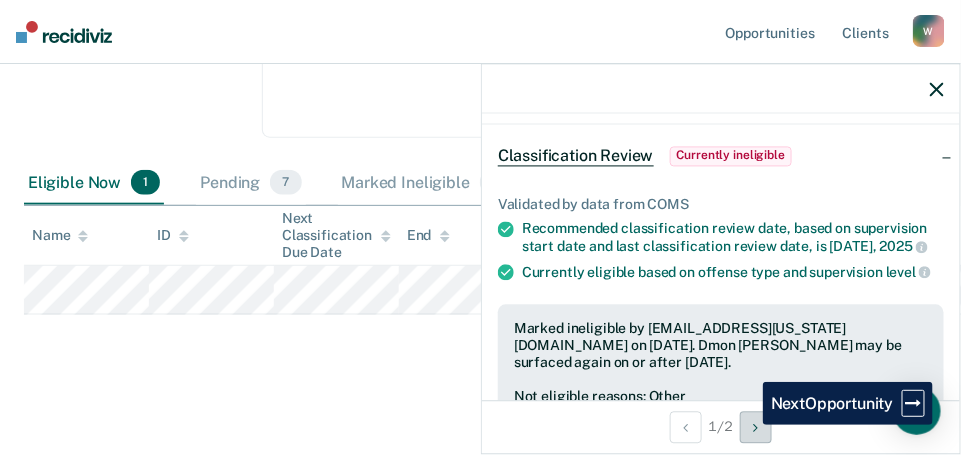 click at bounding box center [756, 427] 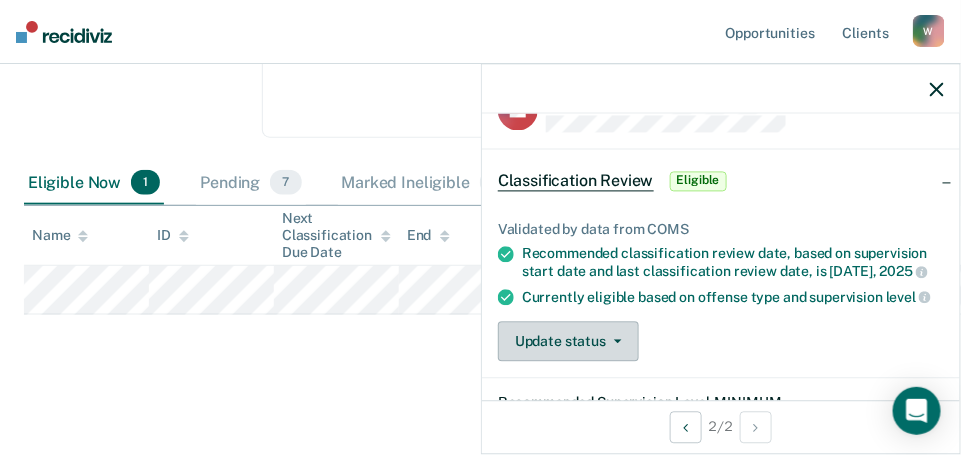 scroll, scrollTop: 52, scrollLeft: 0, axis: vertical 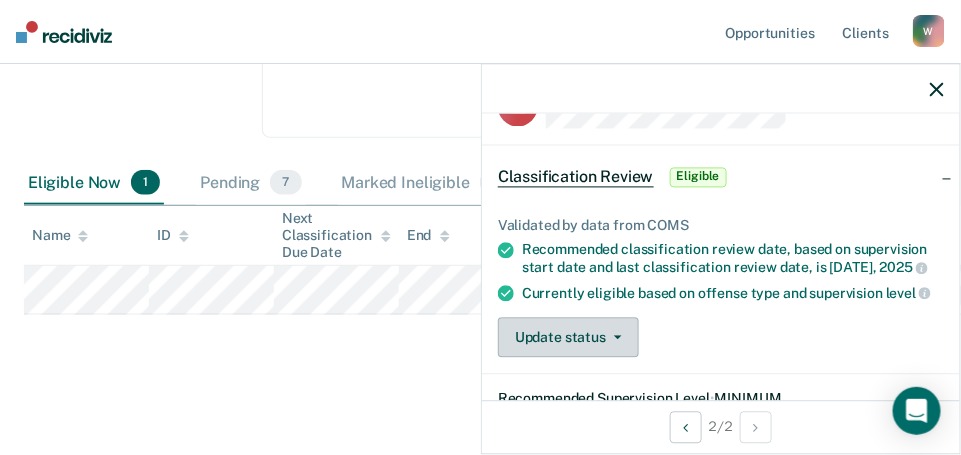 click 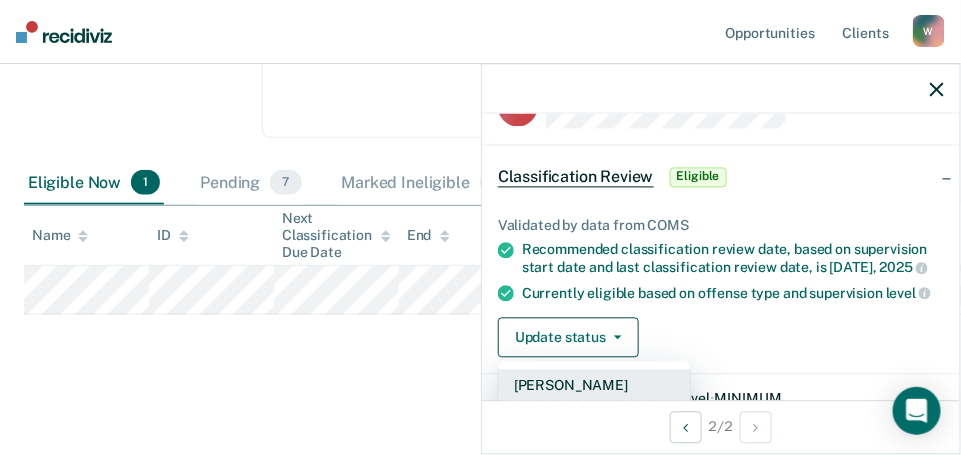 scroll, scrollTop: 153, scrollLeft: 0, axis: vertical 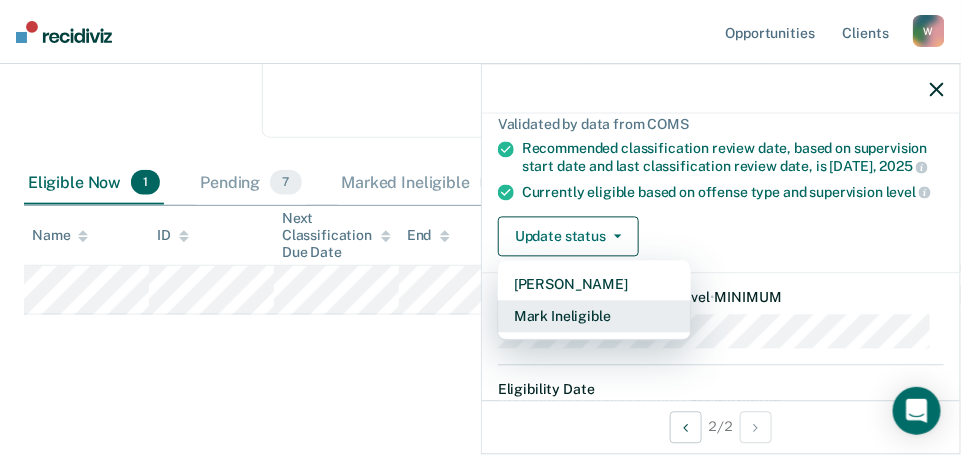 click on "Mark Ineligible" at bounding box center [594, 317] 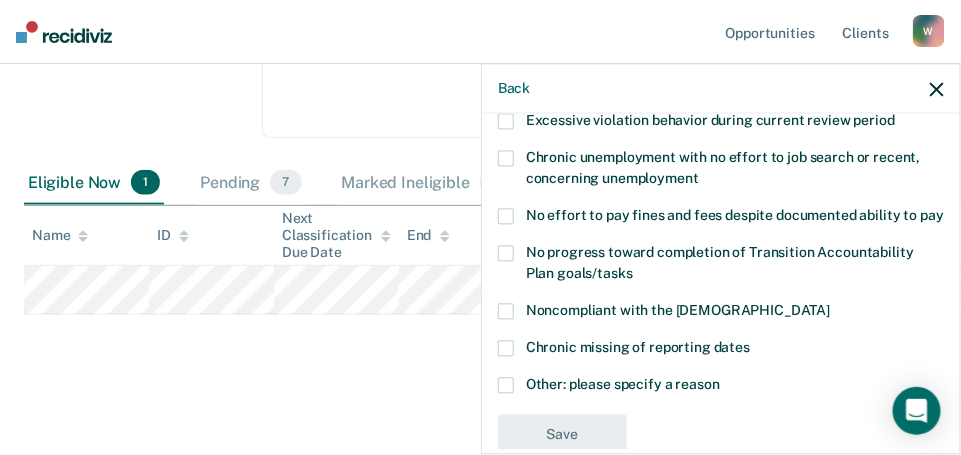 click on "Chronic missing of reporting dates" at bounding box center (721, 359) 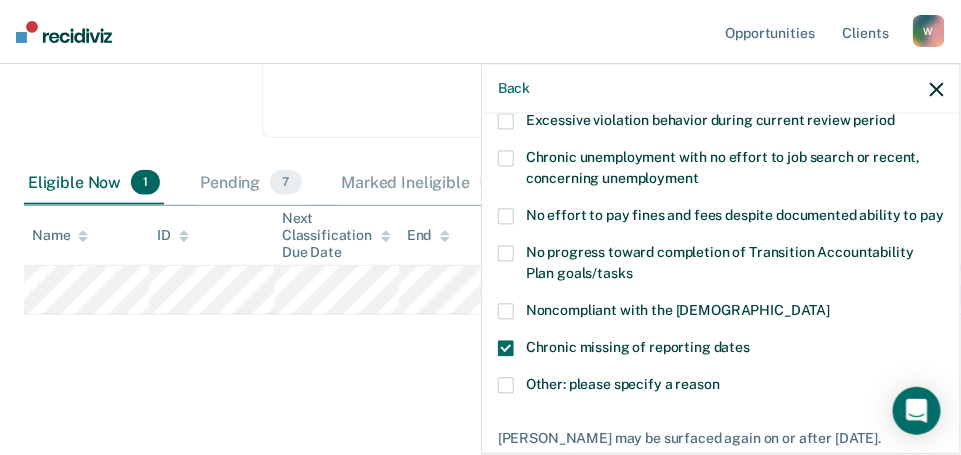 click at bounding box center (506, 386) 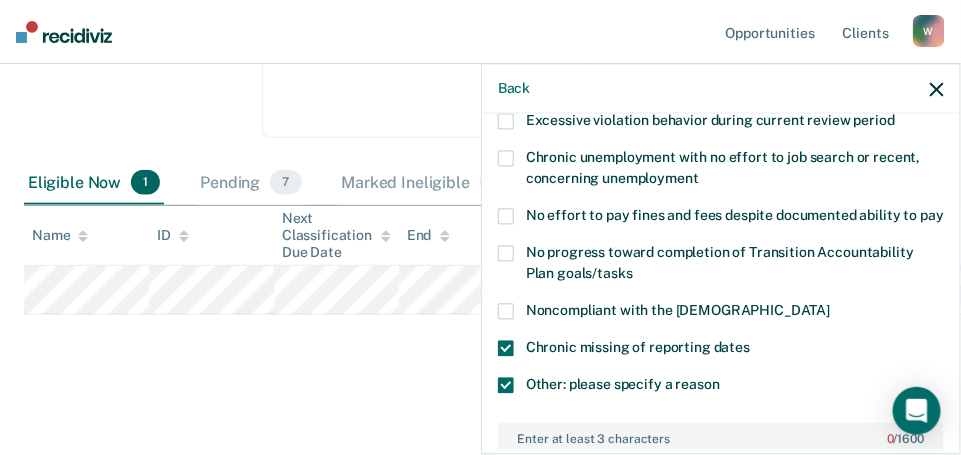 click at bounding box center (506, 349) 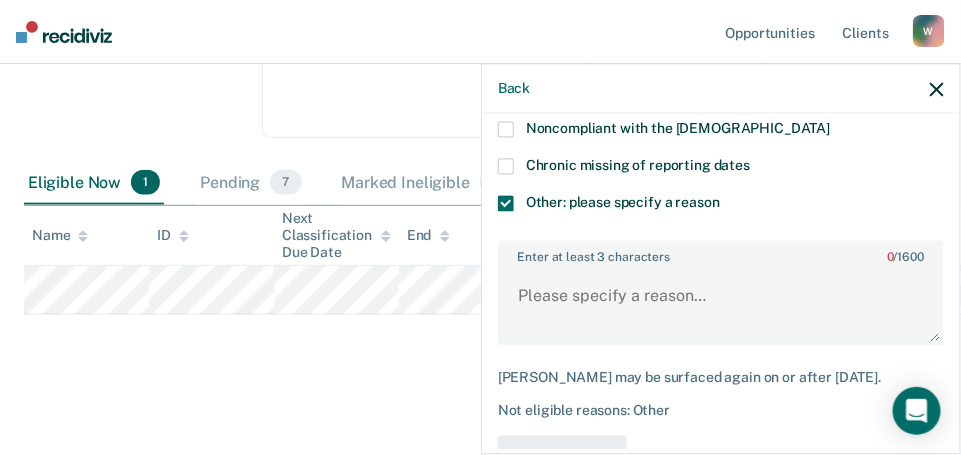 scroll, scrollTop: 336, scrollLeft: 0, axis: vertical 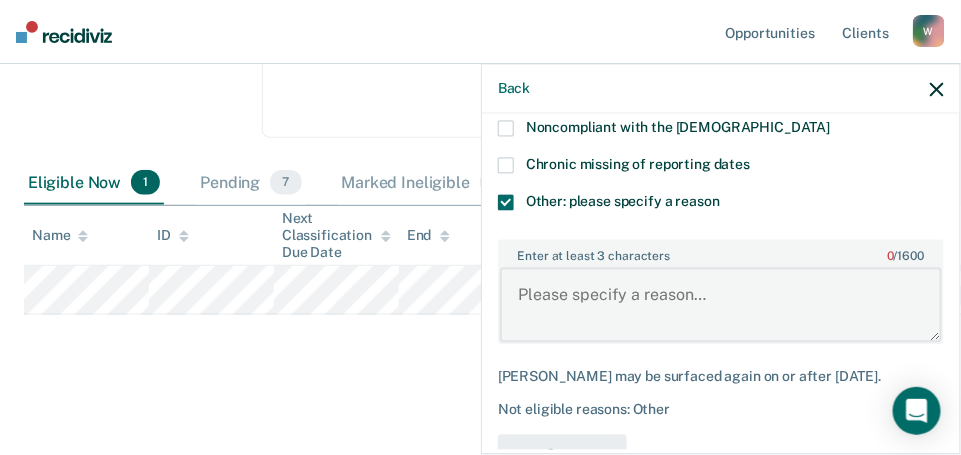 click on "Enter at least 3 characters 0  /  1600" at bounding box center [721, 305] 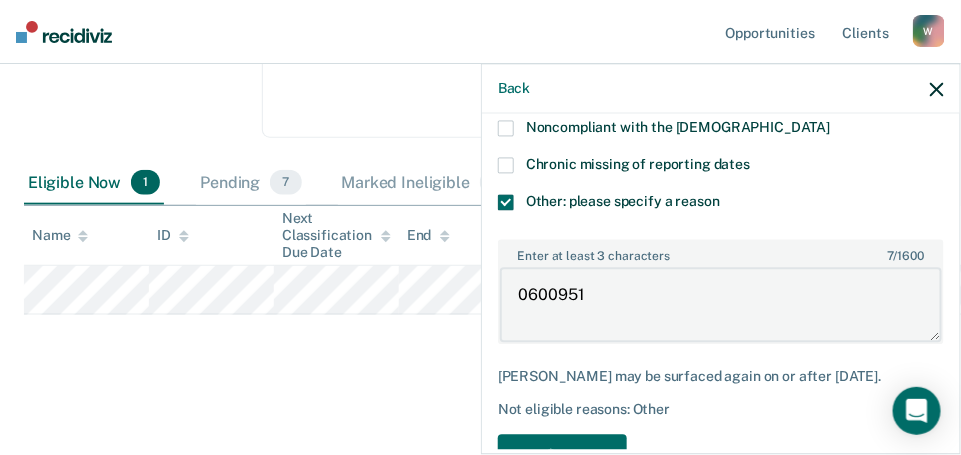 drag, startPoint x: 583, startPoint y: 308, endPoint x: 497, endPoint y: 316, distance: 86.37129 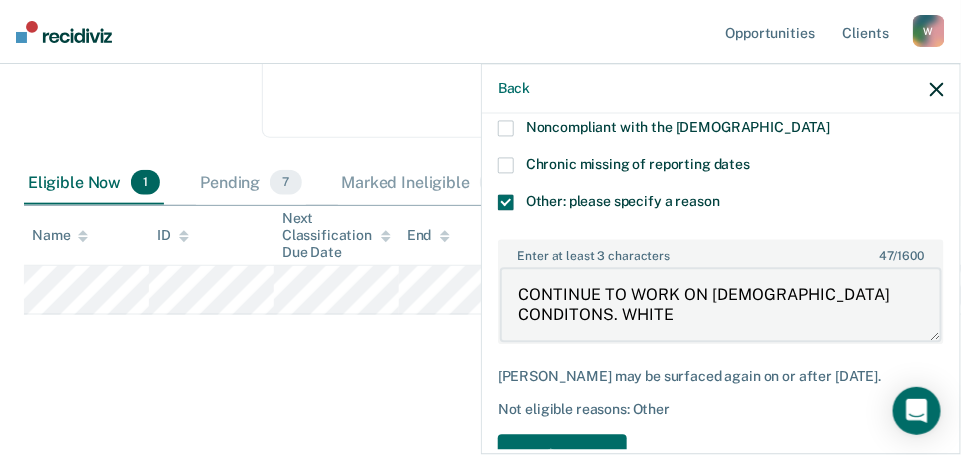 scroll, scrollTop: 429, scrollLeft: 0, axis: vertical 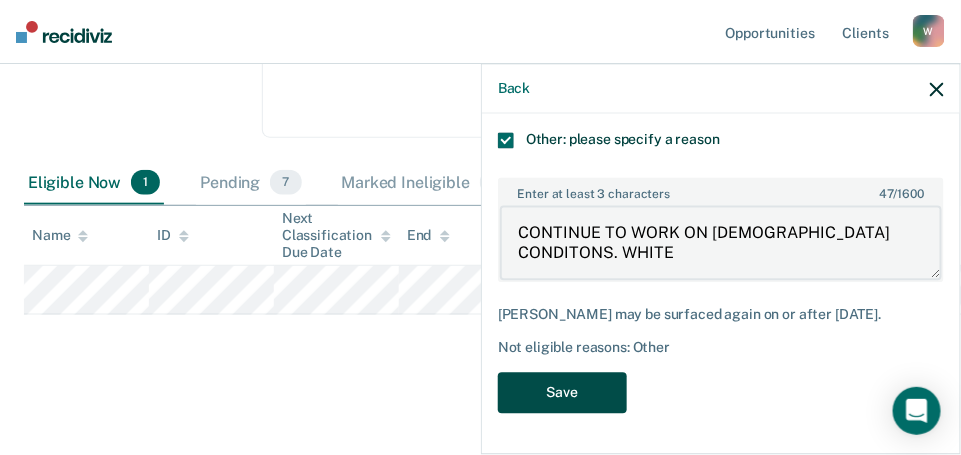 type on "CONTINUE TO WORK ON [DEMOGRAPHIC_DATA] CONDITONS. WHITE" 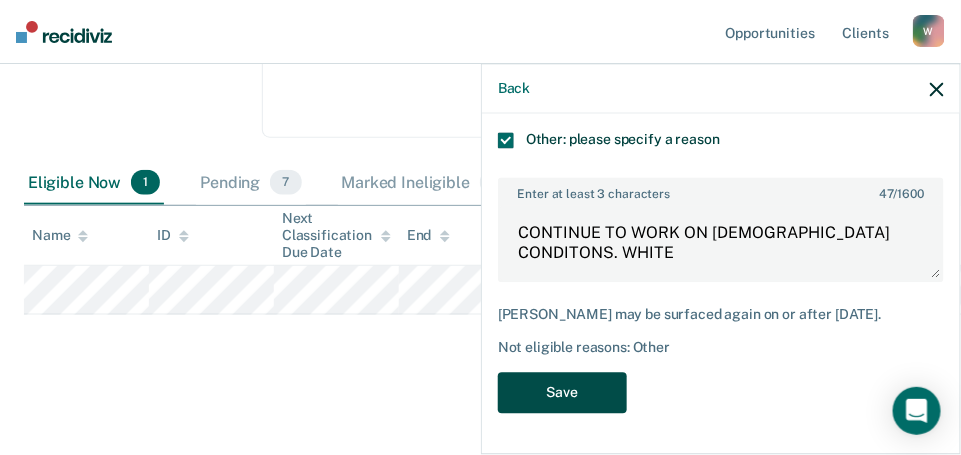 click on "Save" at bounding box center (562, 393) 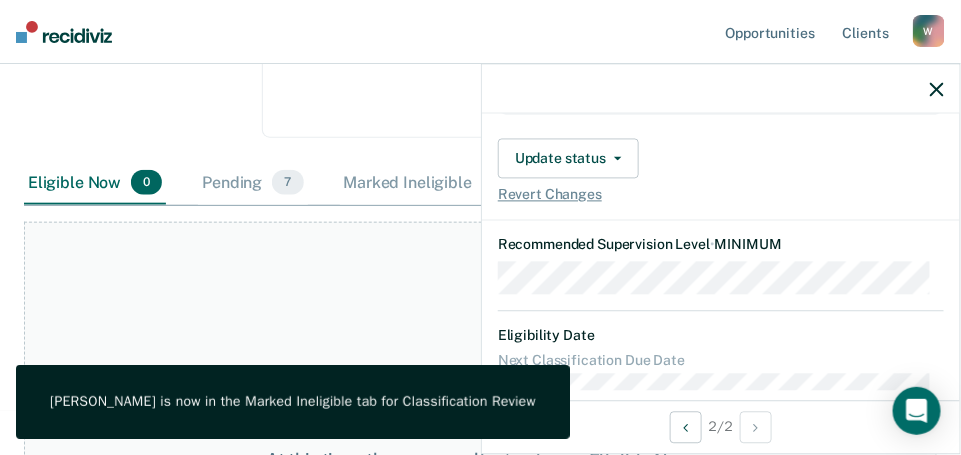click 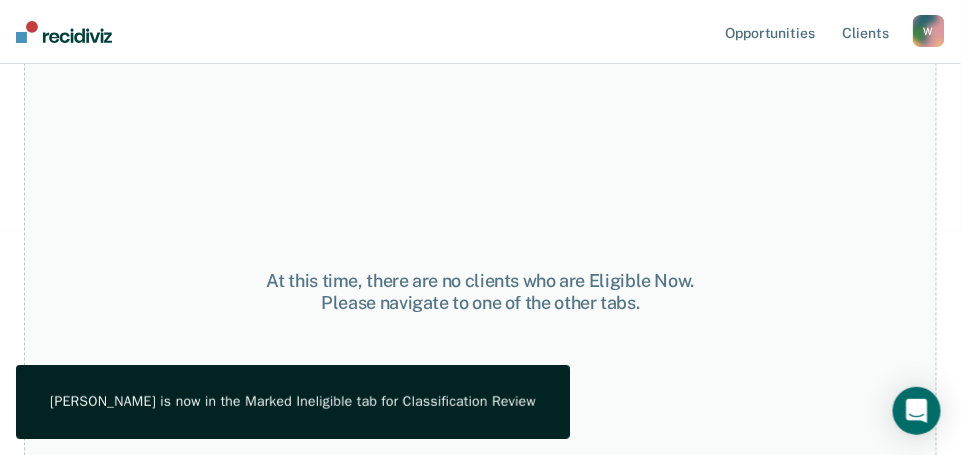 scroll, scrollTop: 648, scrollLeft: 0, axis: vertical 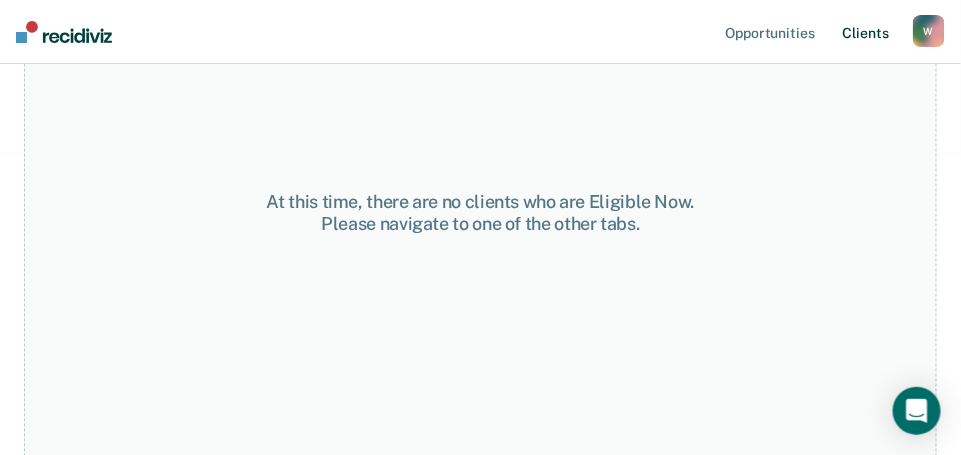 click on "Client s" at bounding box center (866, 32) 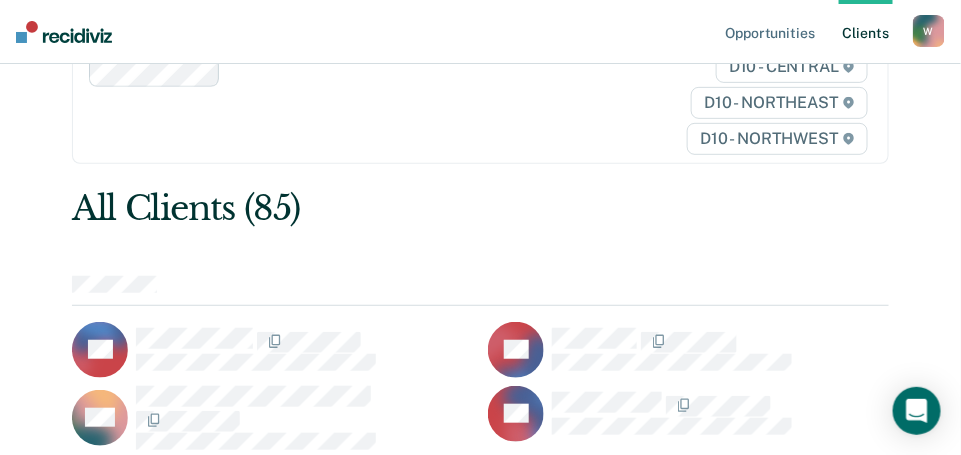scroll, scrollTop: 0, scrollLeft: 0, axis: both 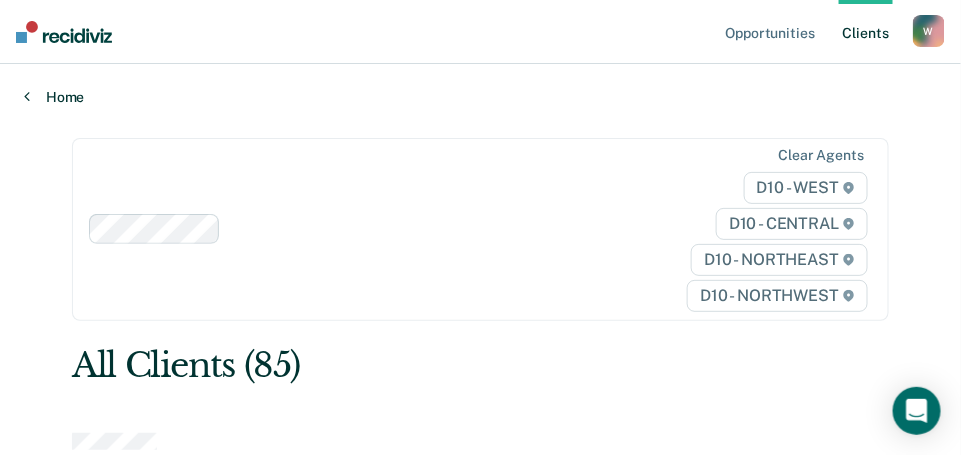 click on "Home" at bounding box center [480, 97] 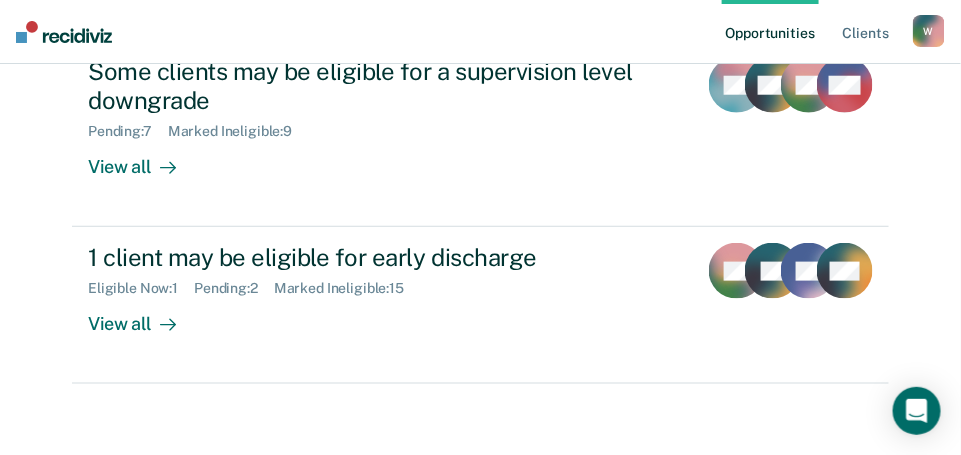 scroll, scrollTop: 434, scrollLeft: 0, axis: vertical 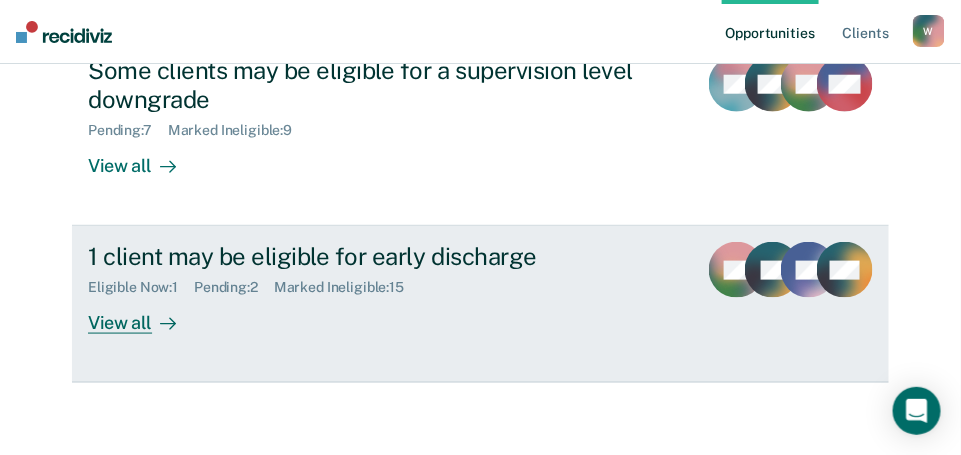 click on "View all" at bounding box center (144, 315) 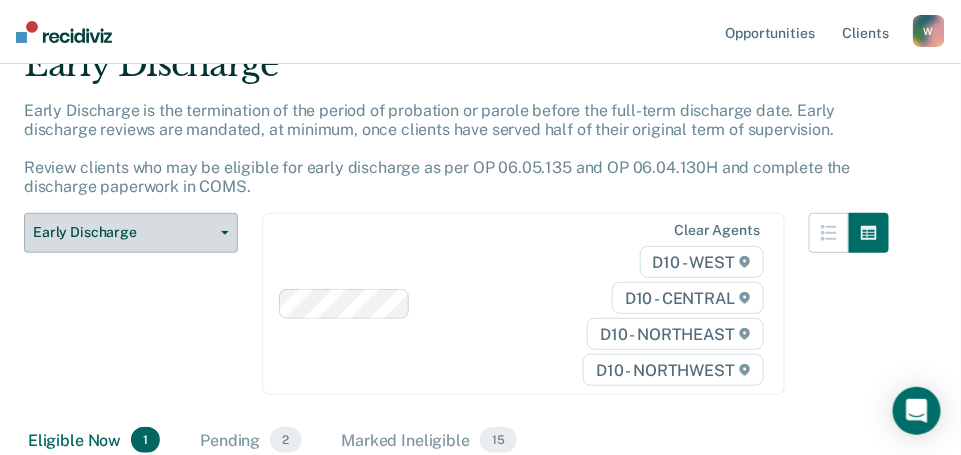 click on "Early Discharge" at bounding box center (131, 233) 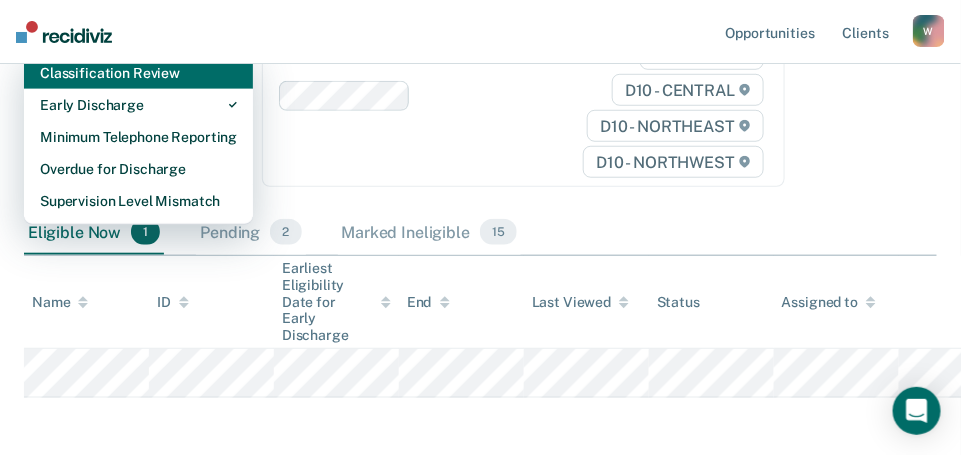 scroll, scrollTop: 304, scrollLeft: 0, axis: vertical 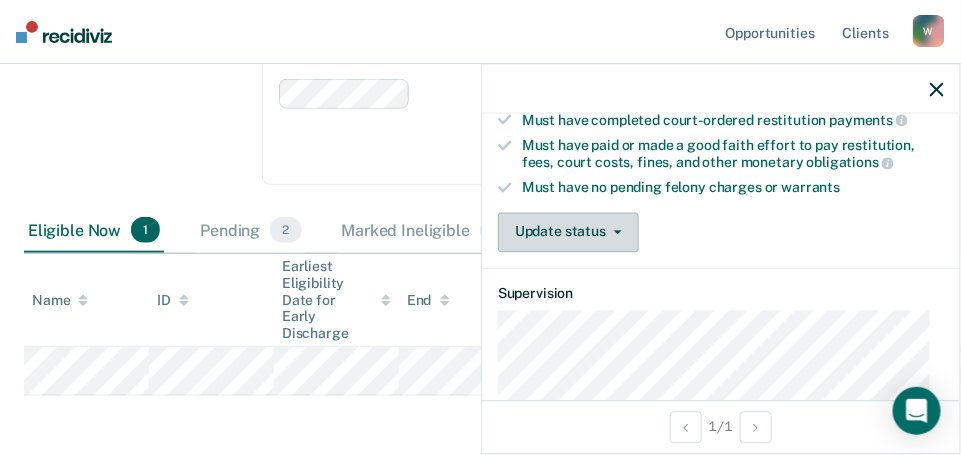 click on "Update status" at bounding box center [568, 232] 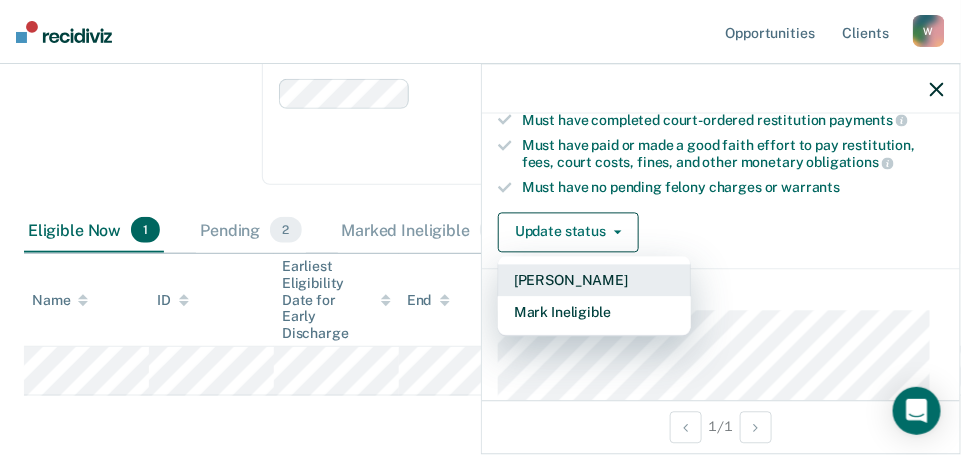 click on "[PERSON_NAME]" at bounding box center (594, 280) 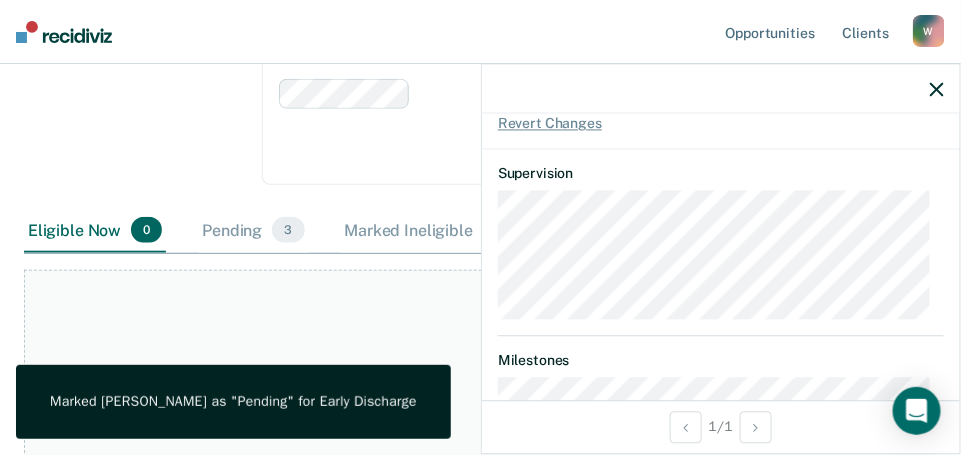scroll, scrollTop: 775, scrollLeft: 0, axis: vertical 